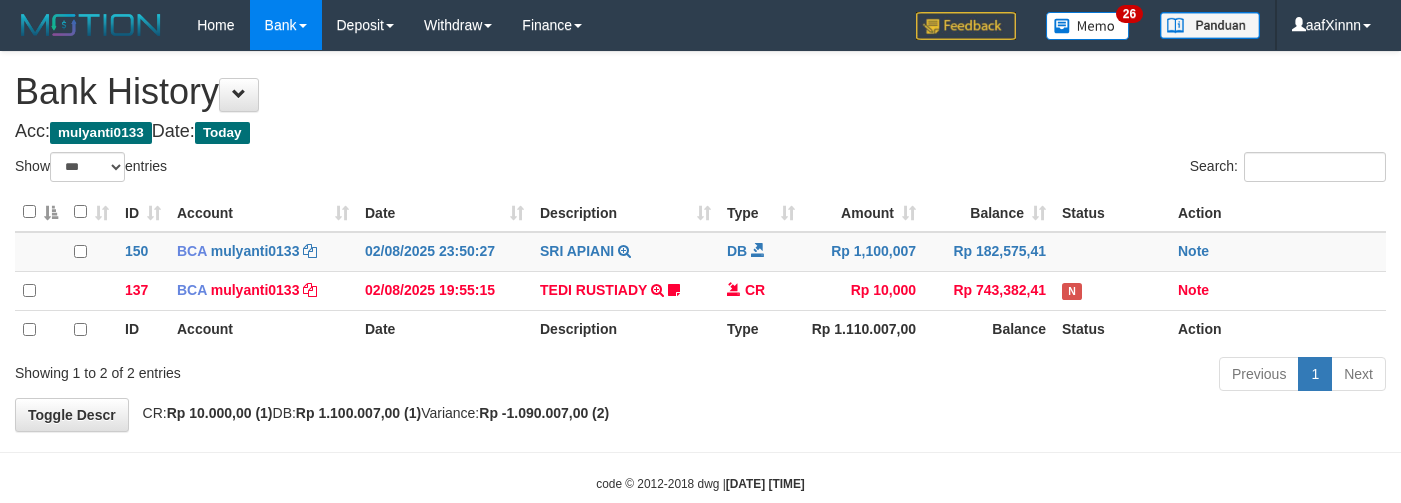 select on "***" 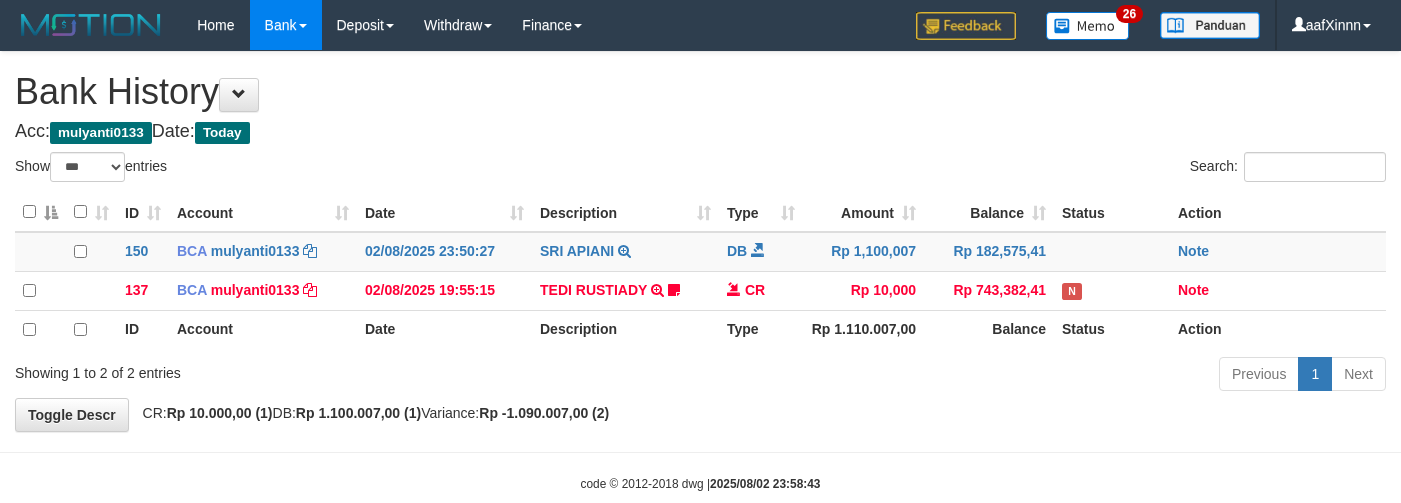 select on "***" 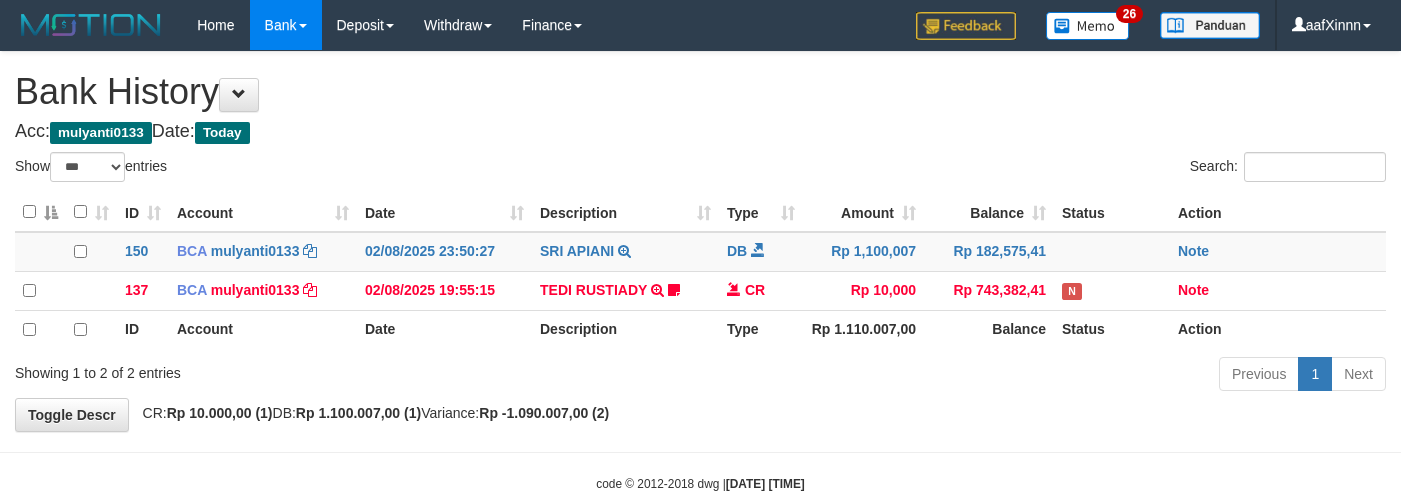select on "***" 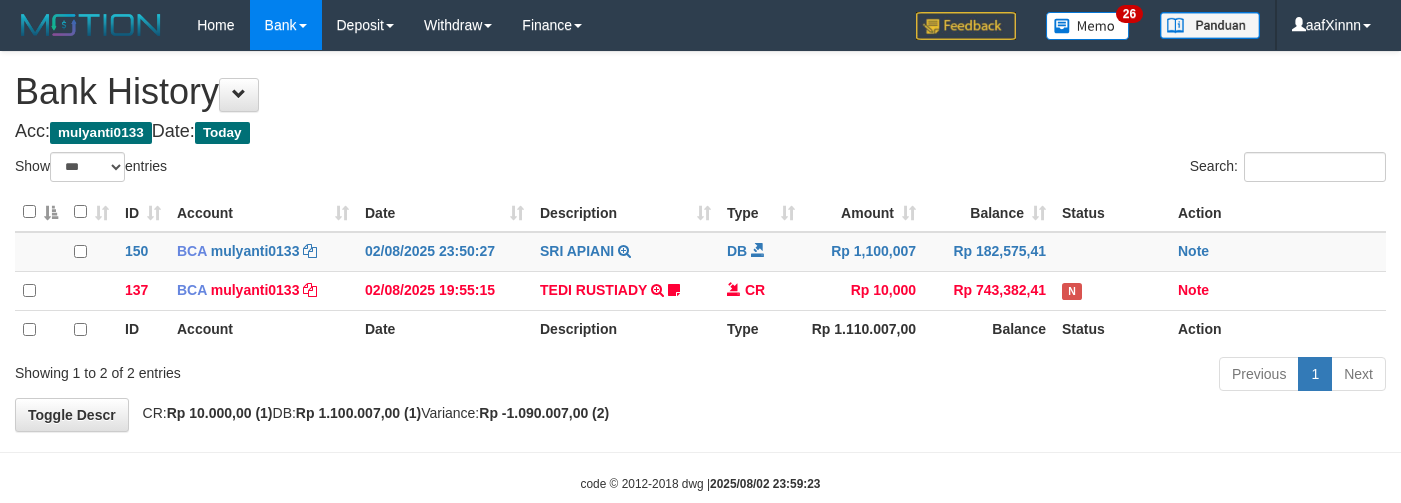 select on "***" 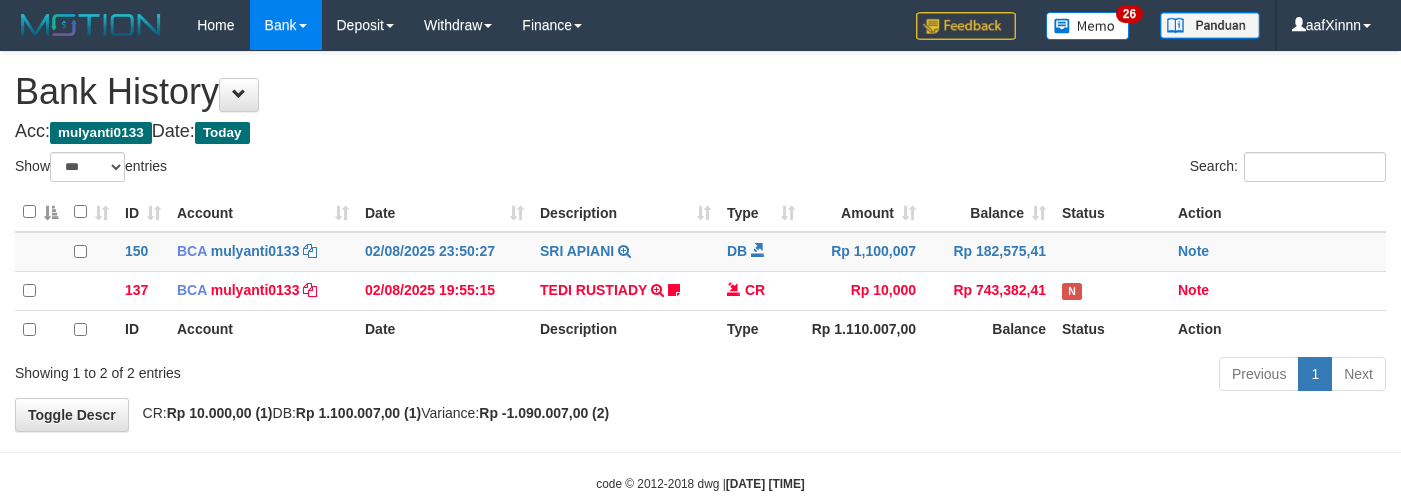 select on "***" 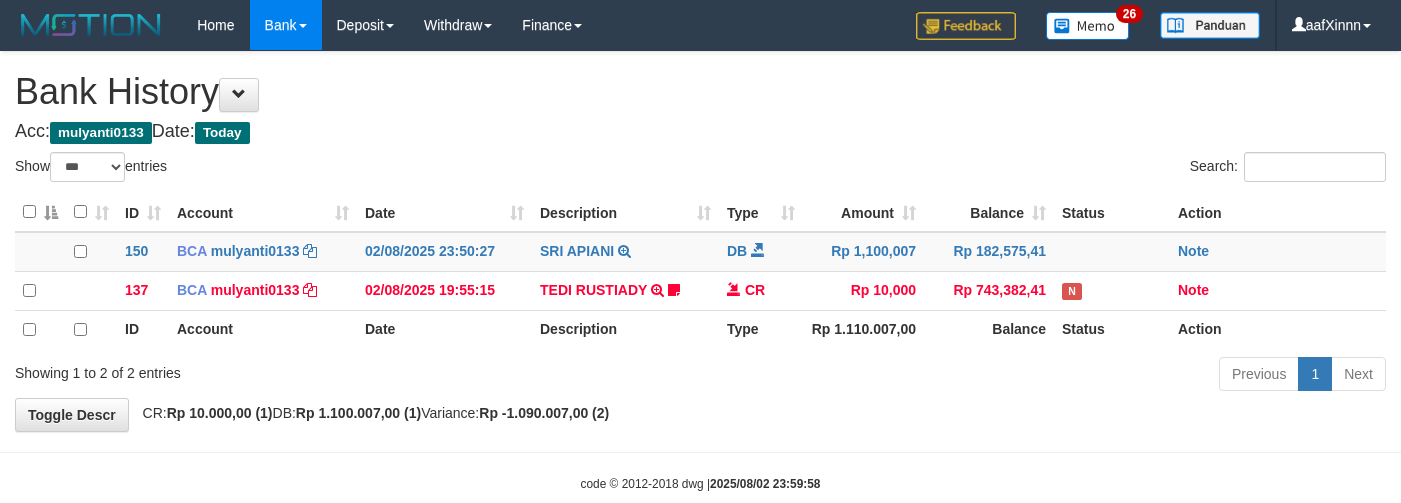 select on "***" 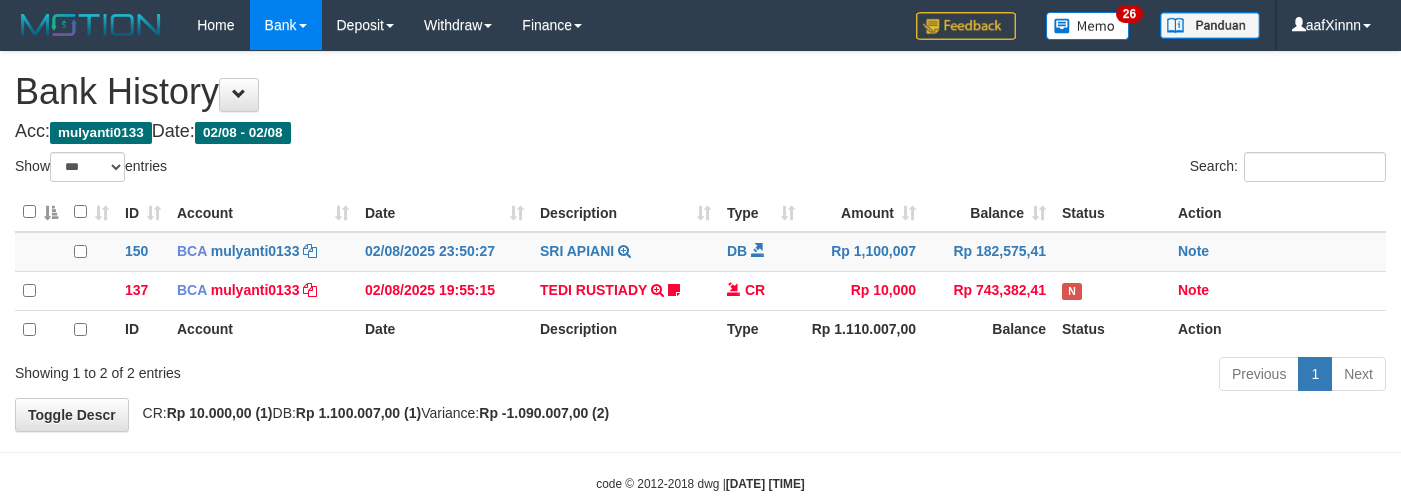 select on "***" 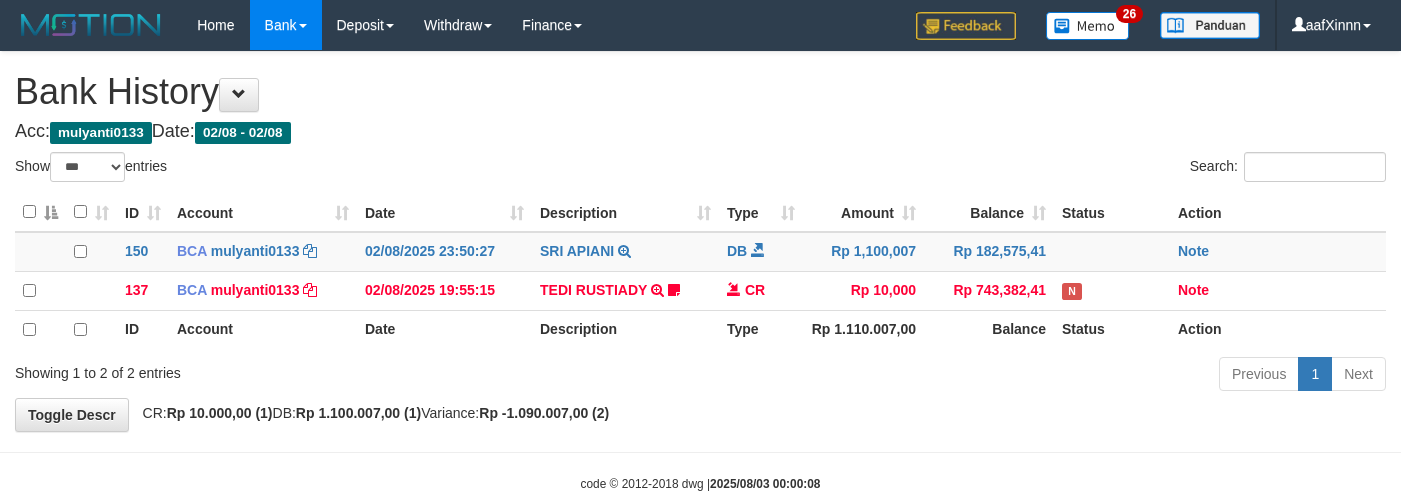 select on "***" 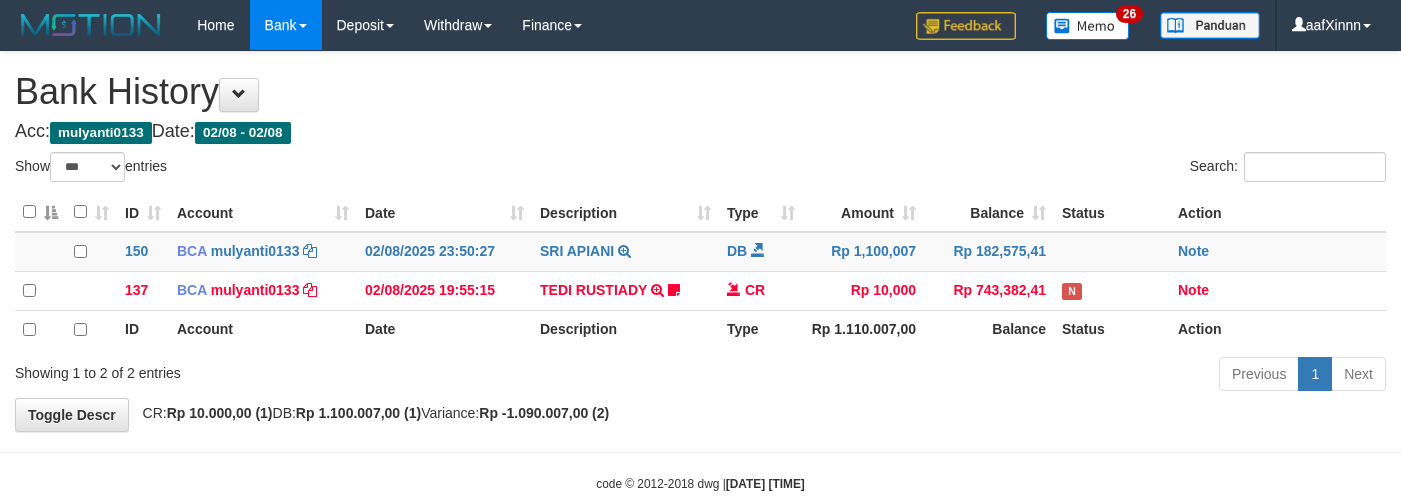 select on "***" 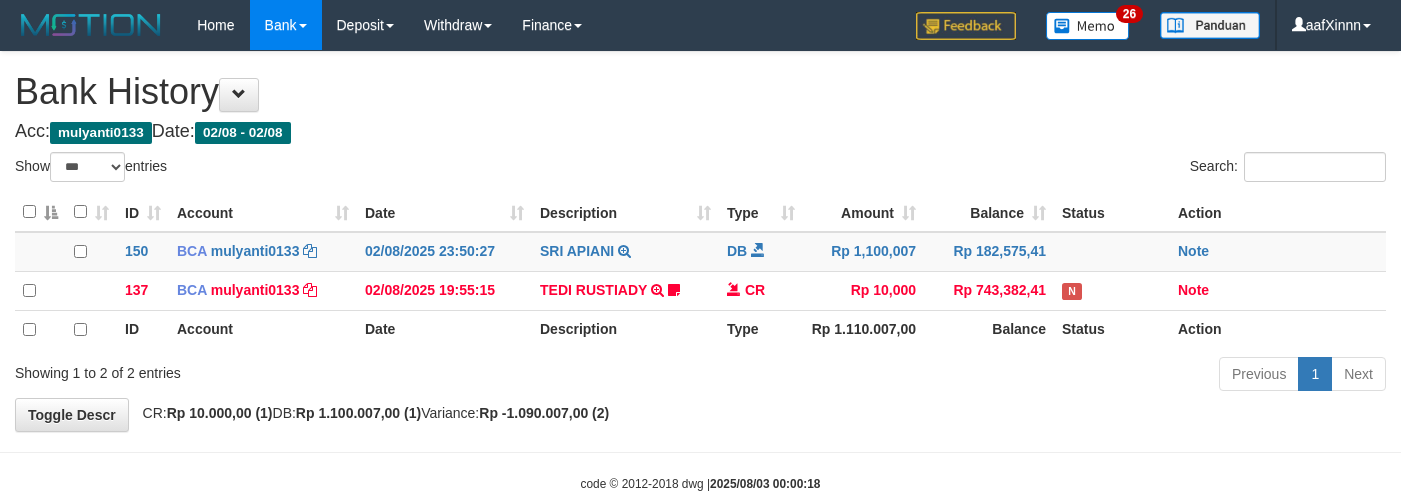 select on "***" 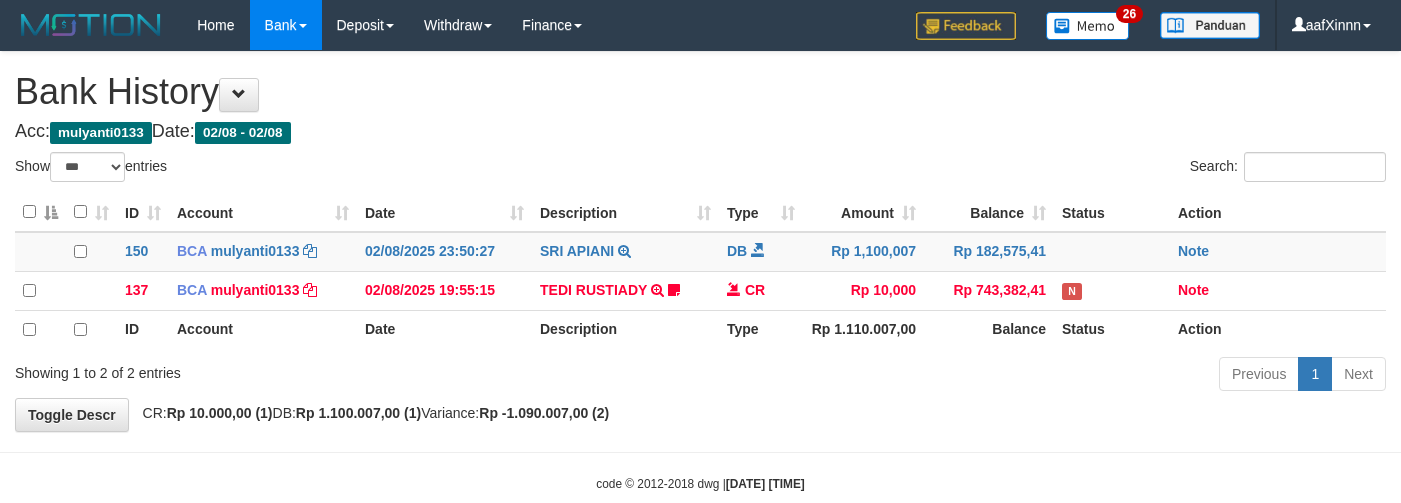 select on "***" 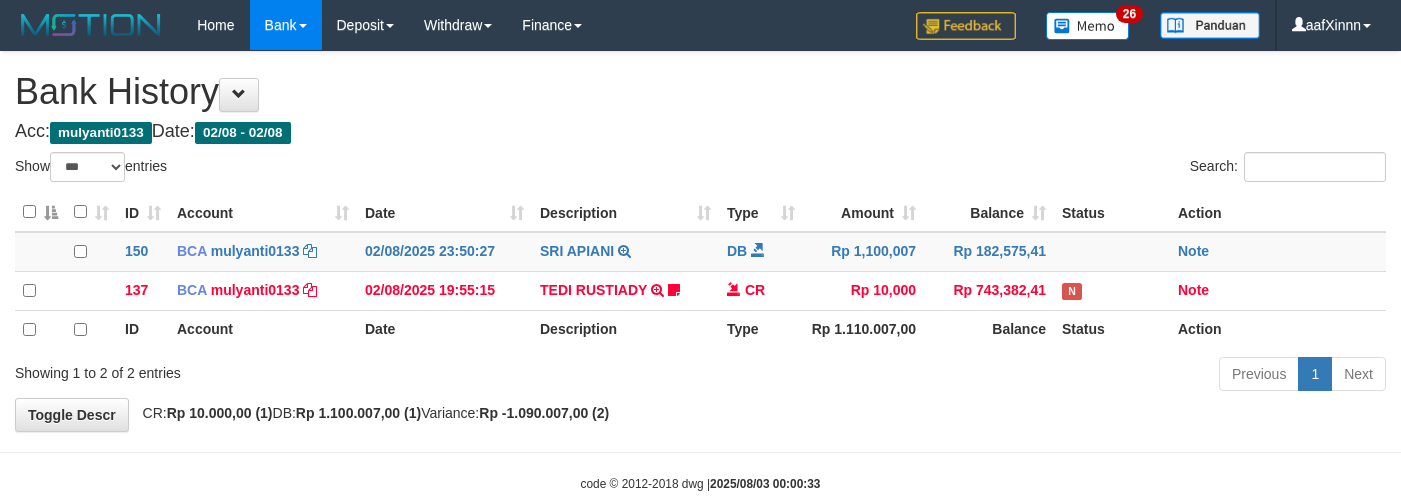 select on "***" 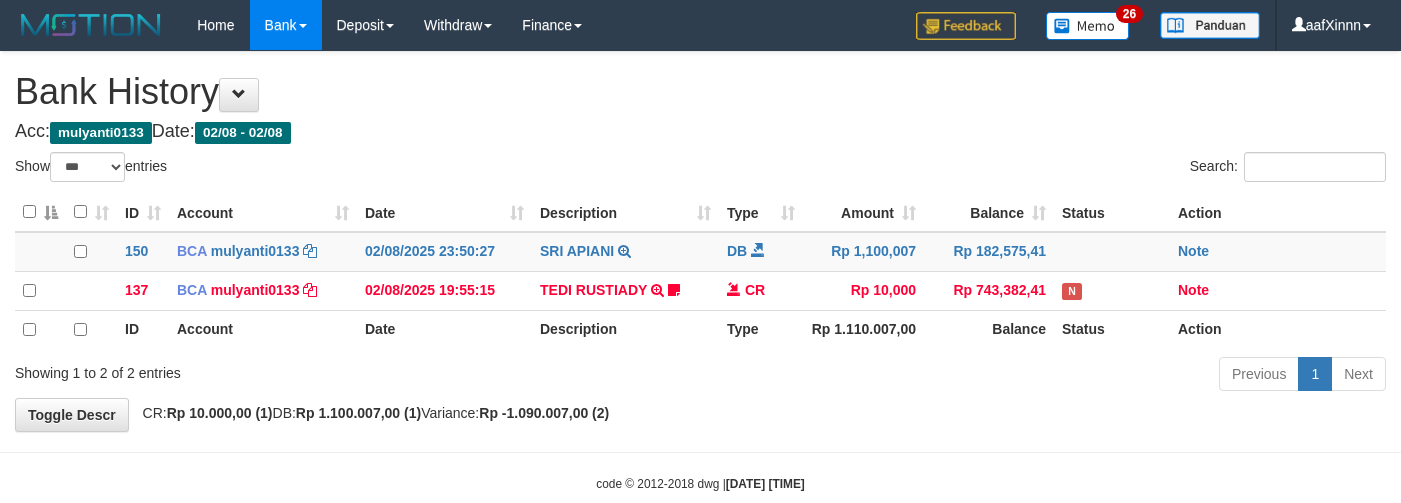 select on "***" 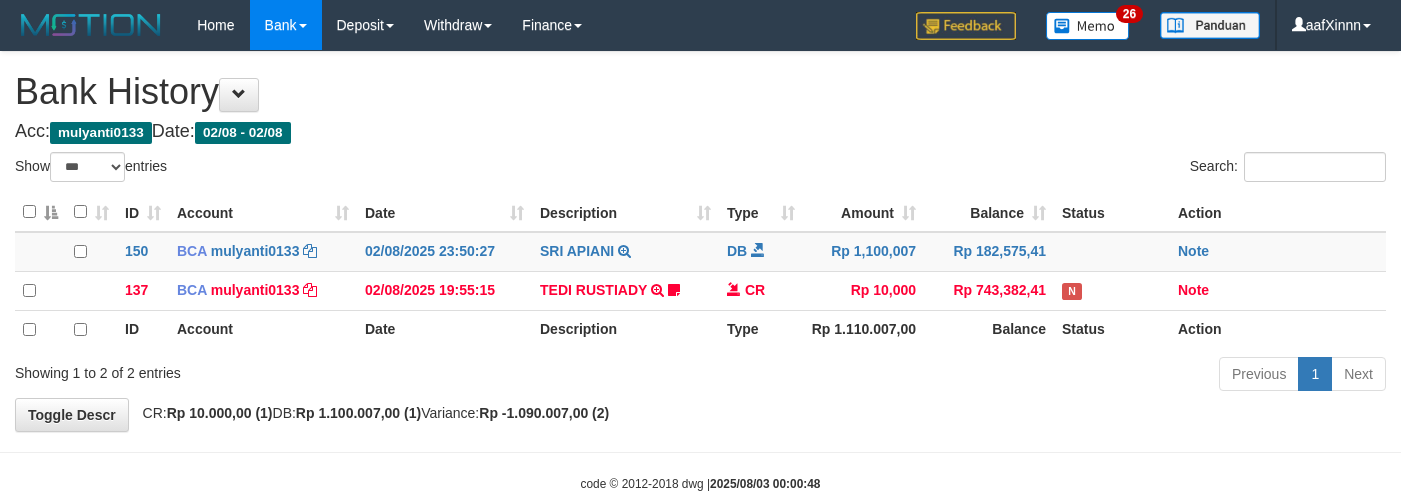select on "***" 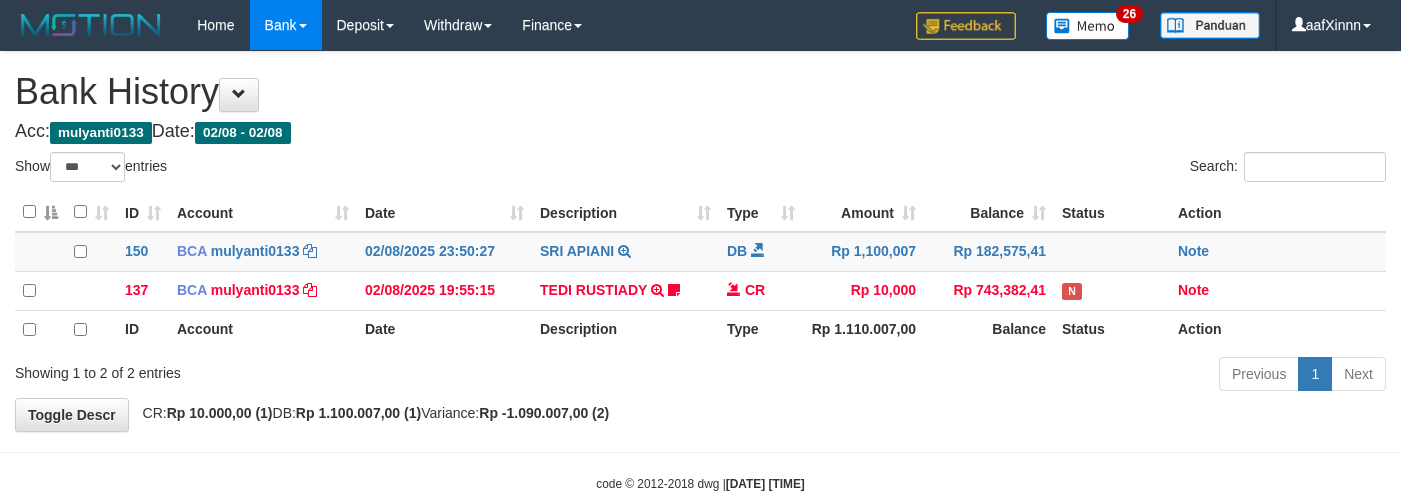 select on "***" 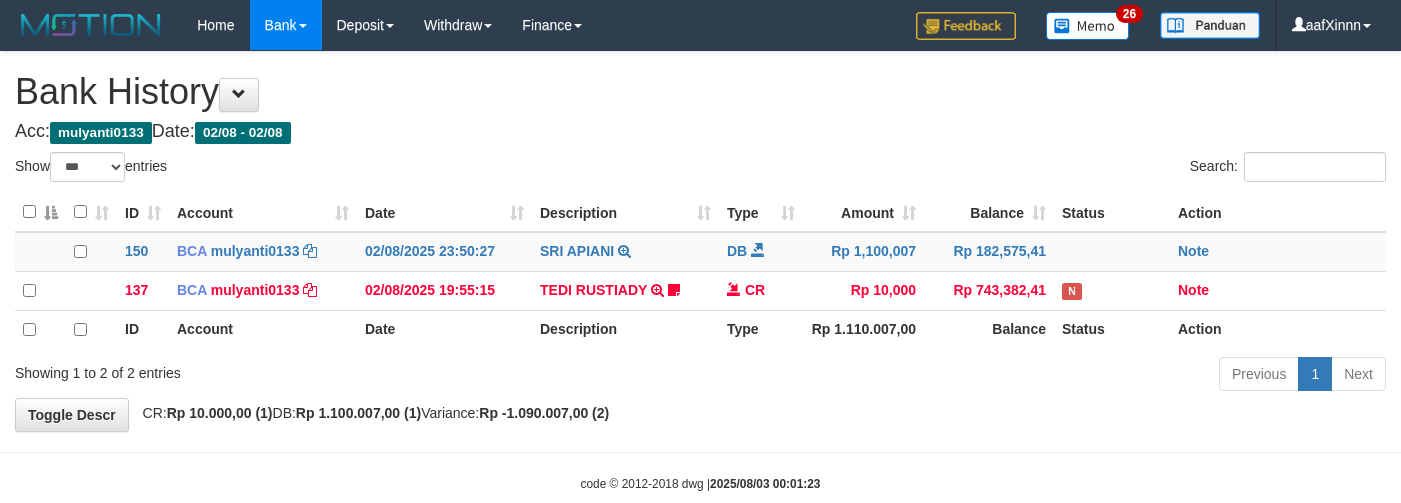 select on "***" 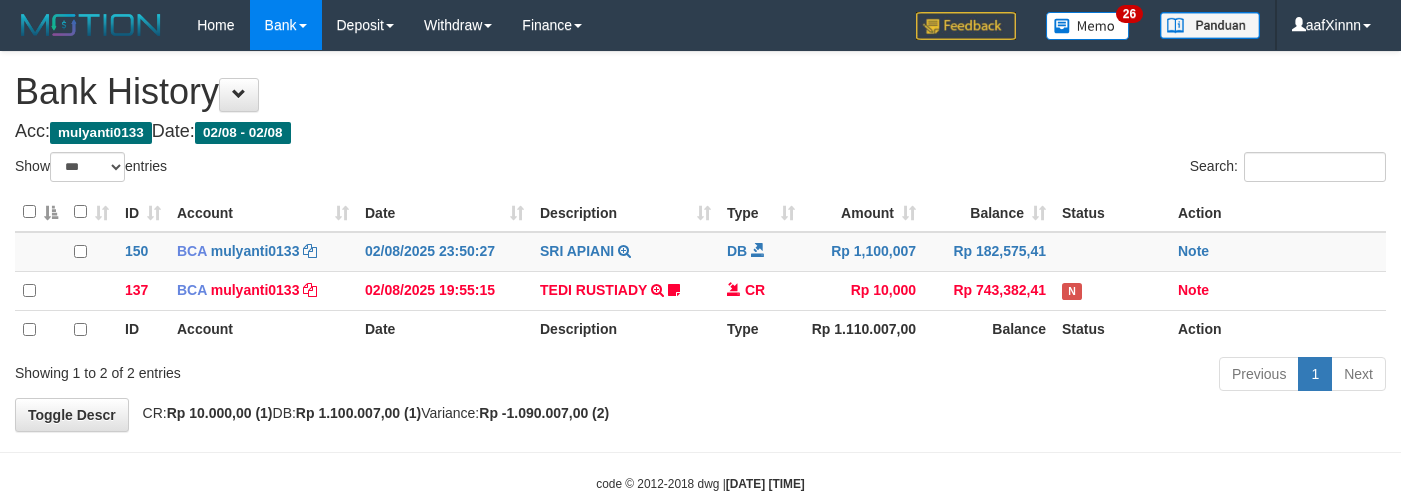 select on "***" 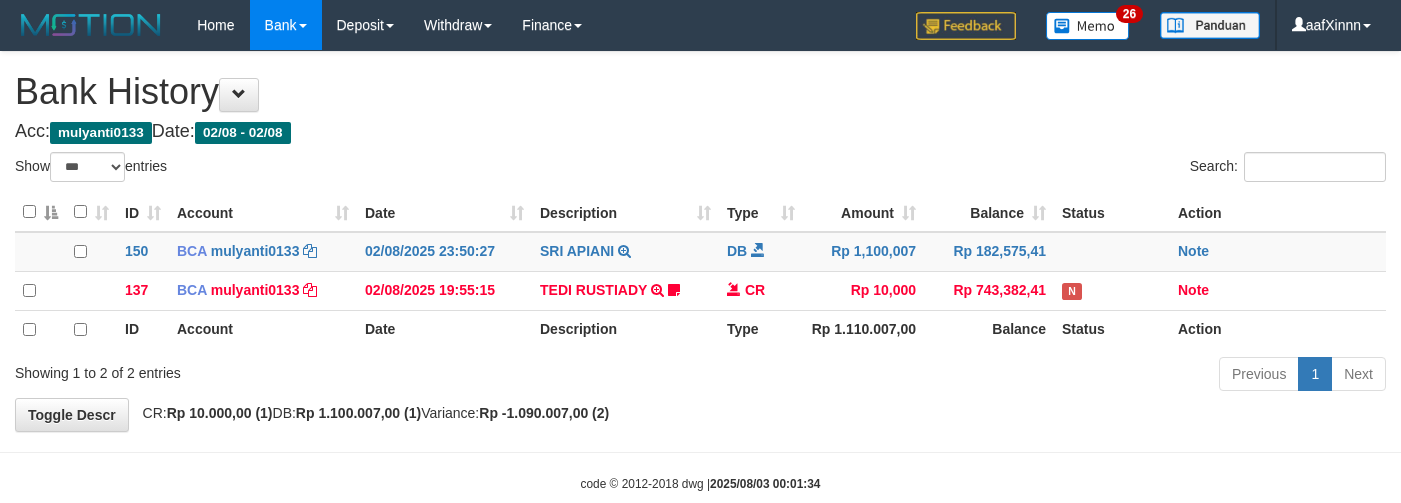 select on "***" 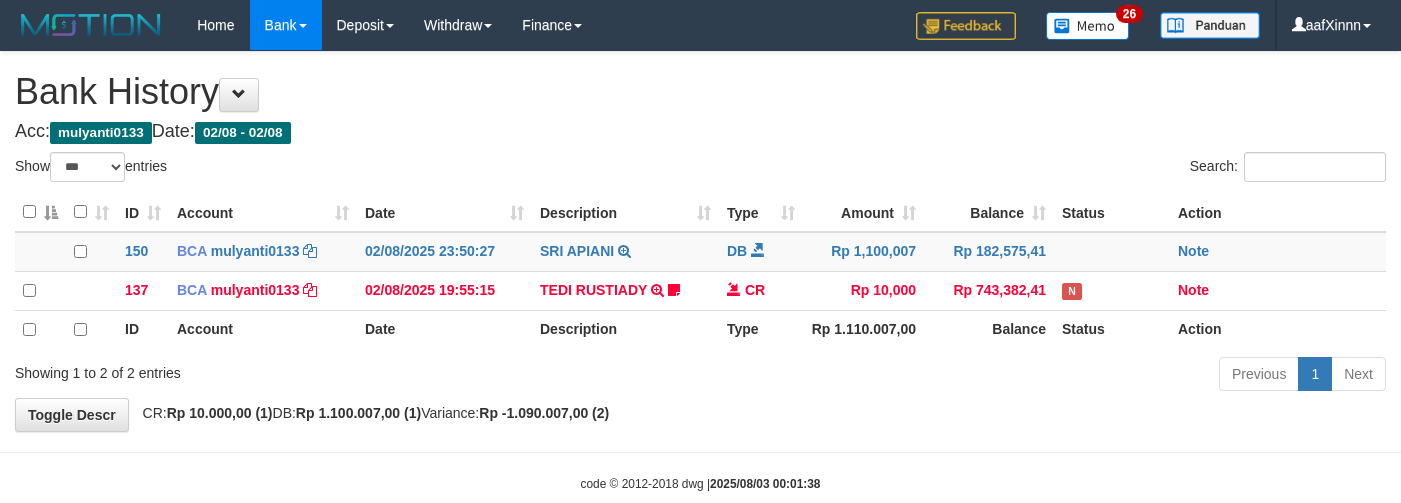 select on "***" 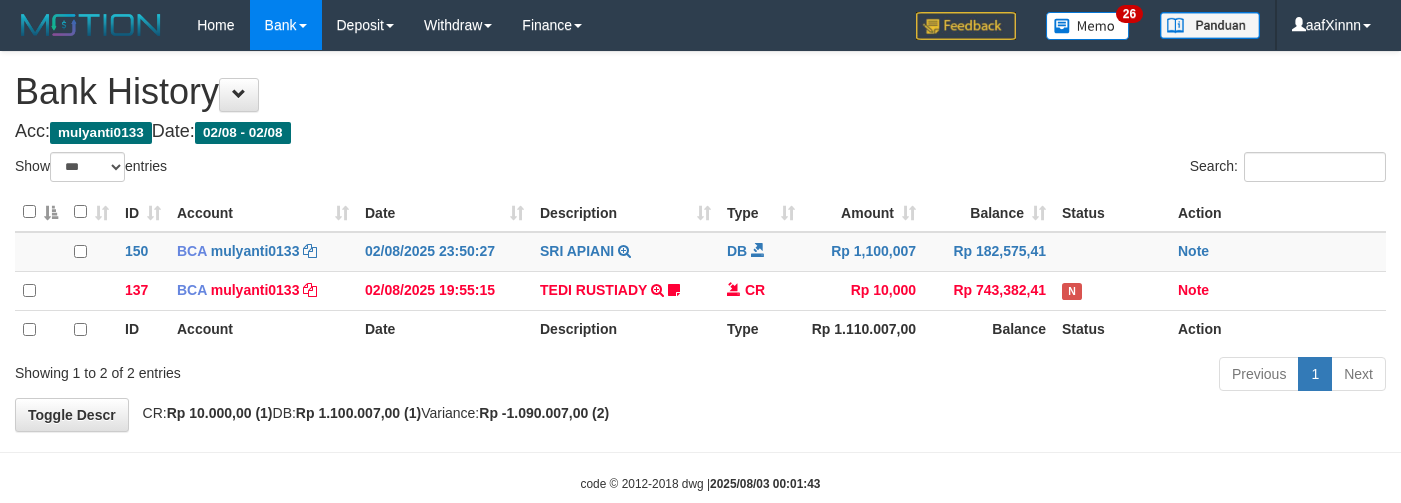 select on "***" 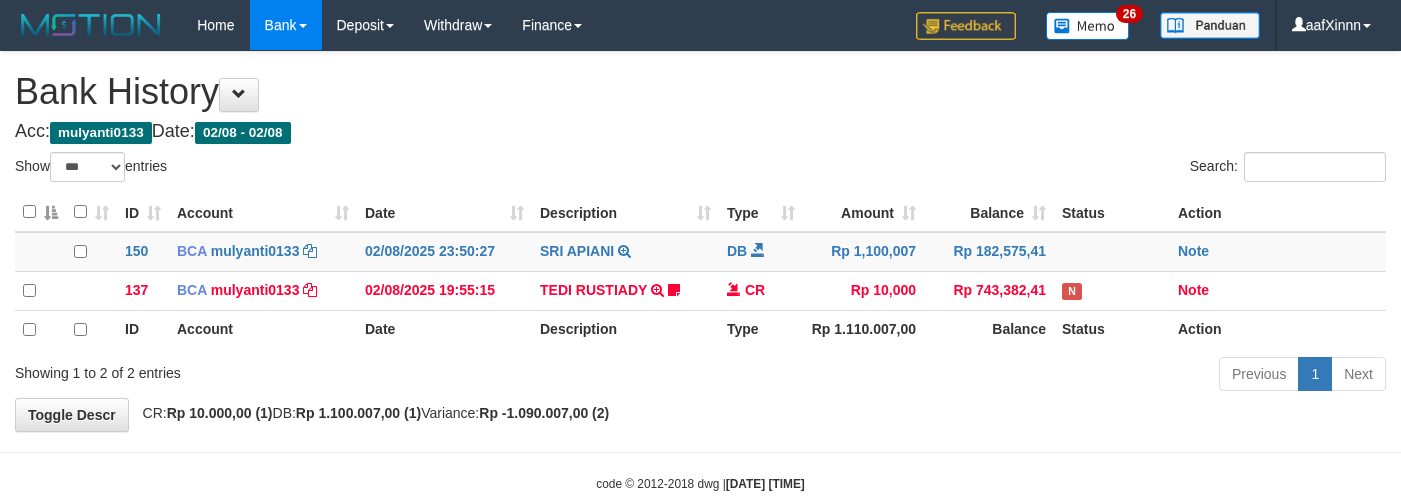 select on "***" 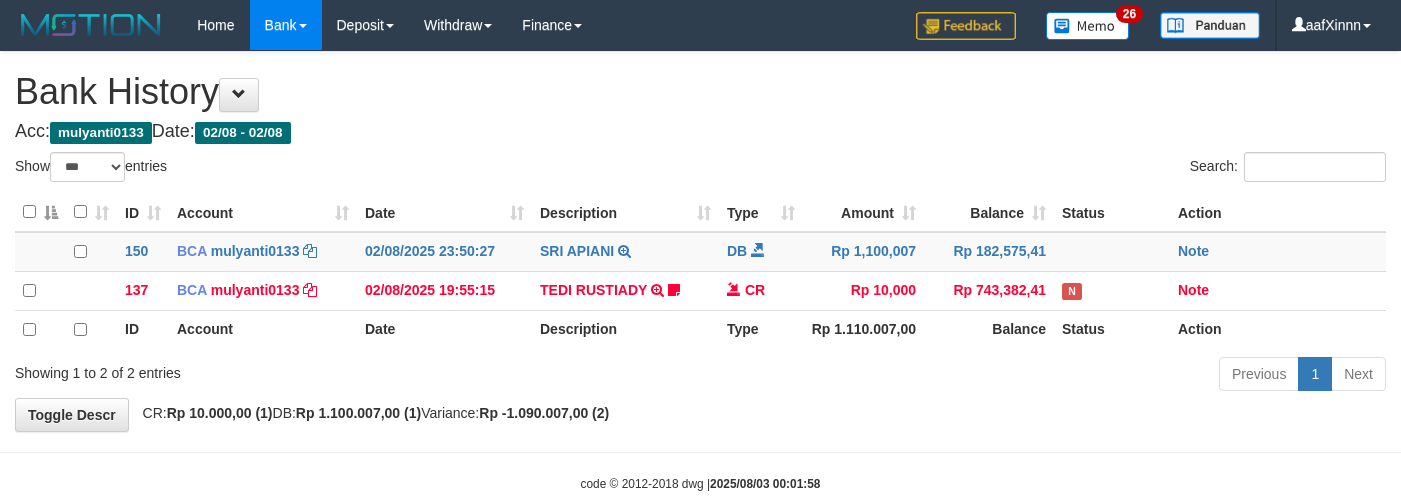 select on "***" 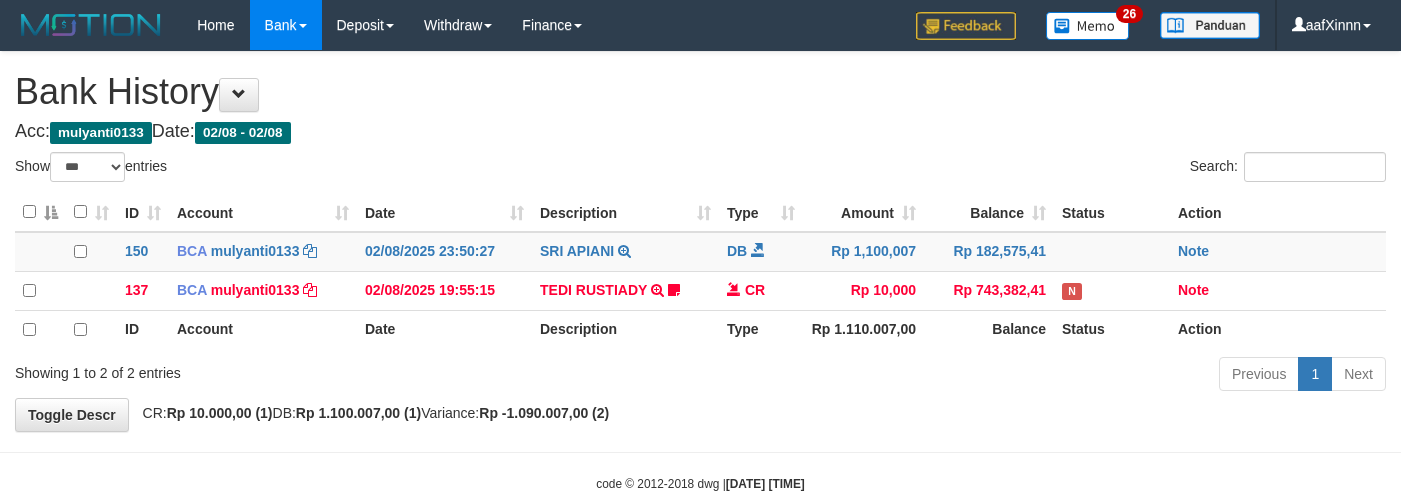 select on "***" 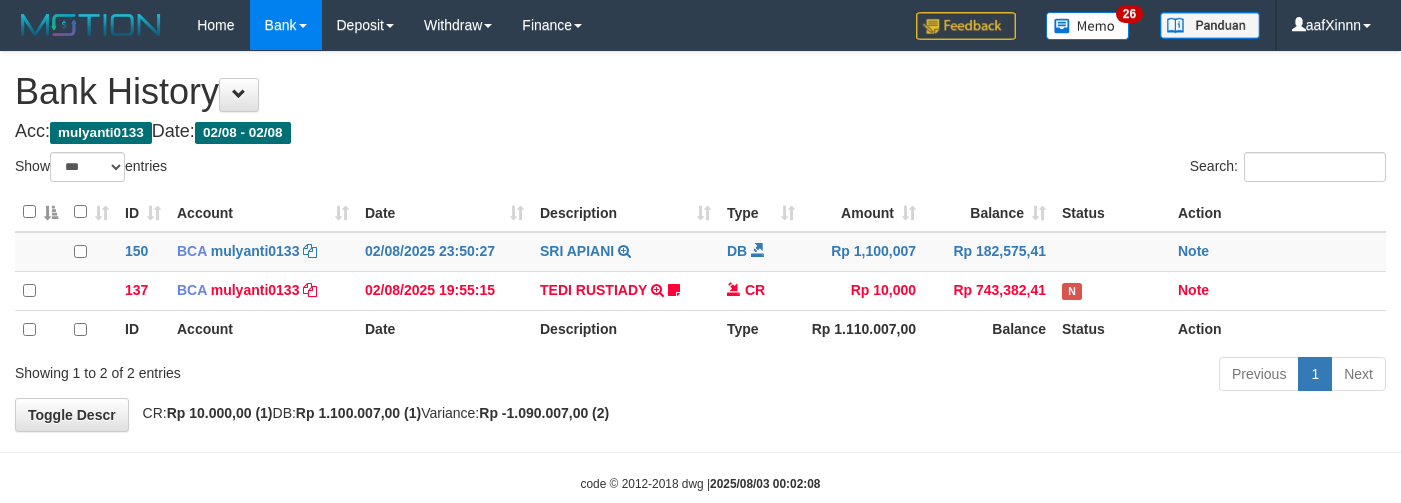 select on "***" 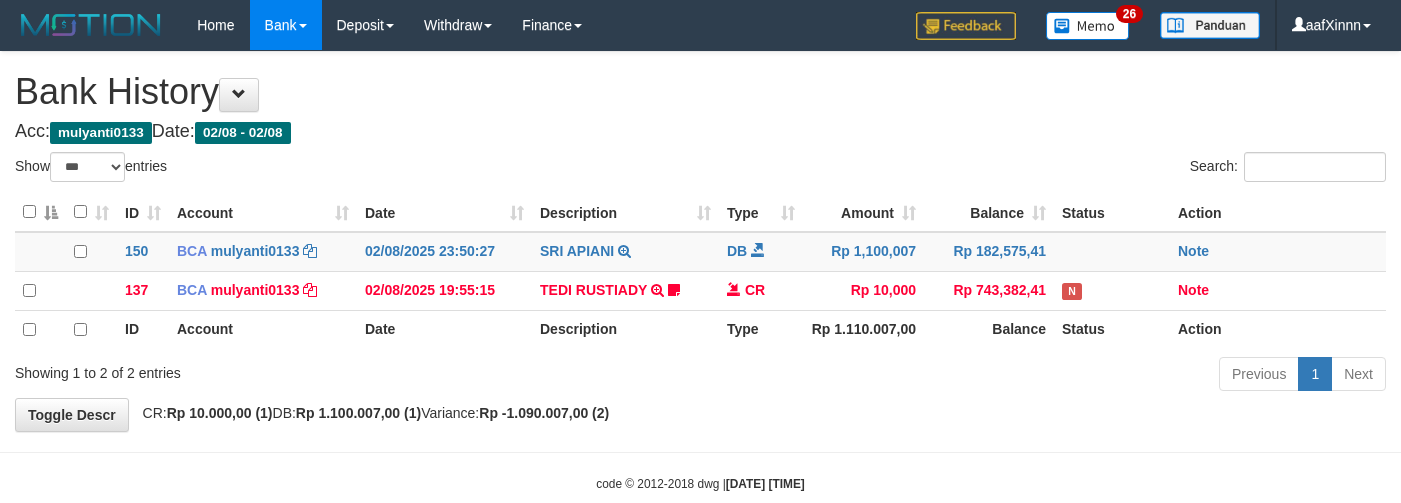 select on "***" 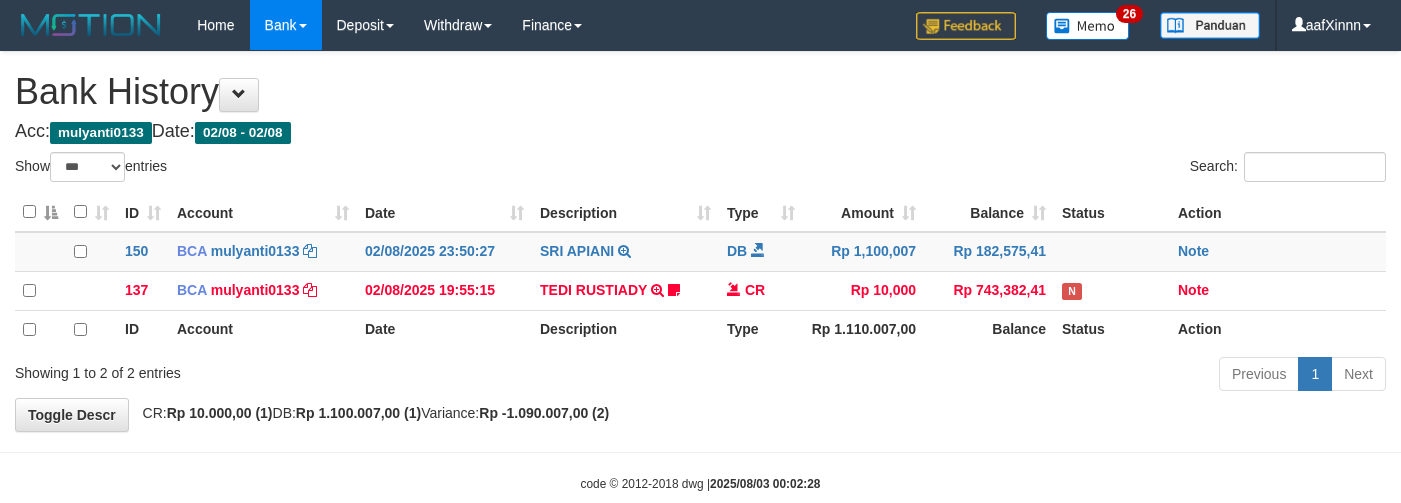 select on "***" 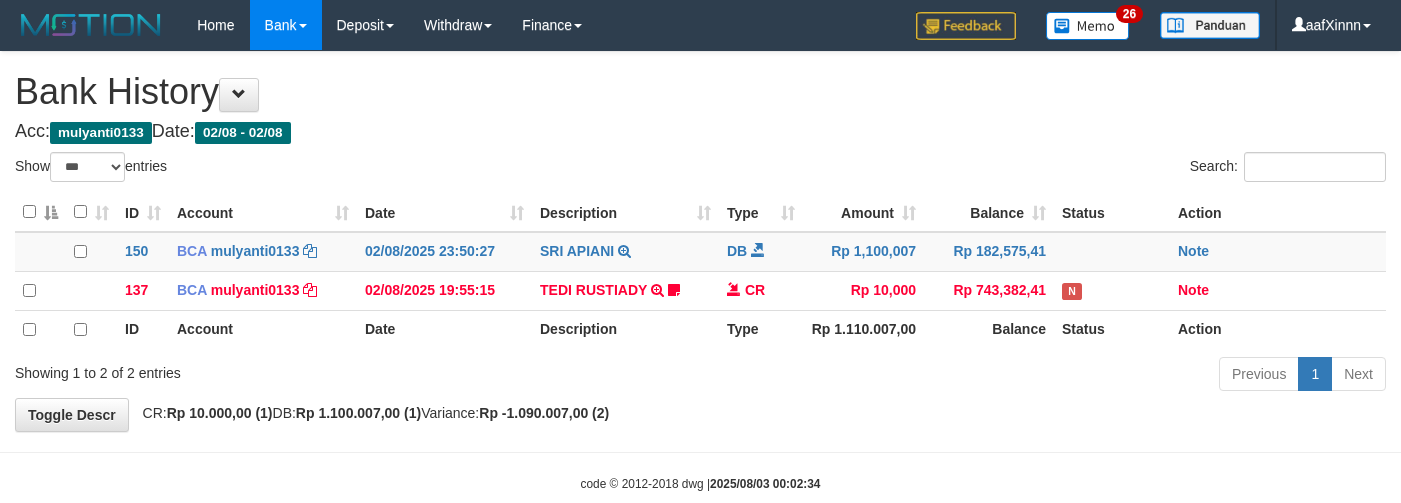 select on "***" 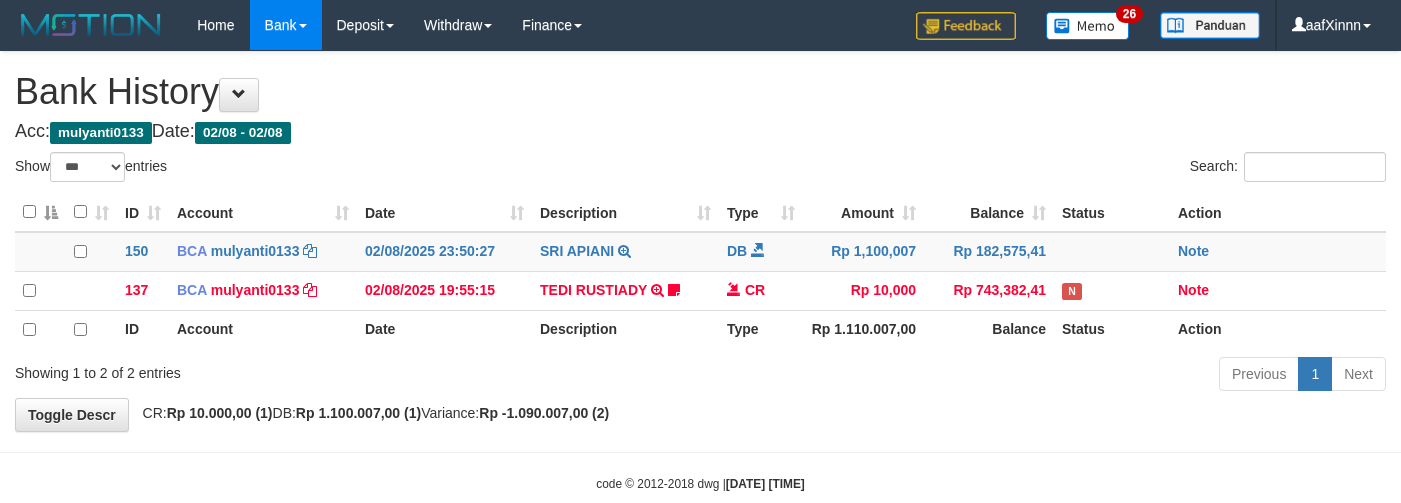select on "***" 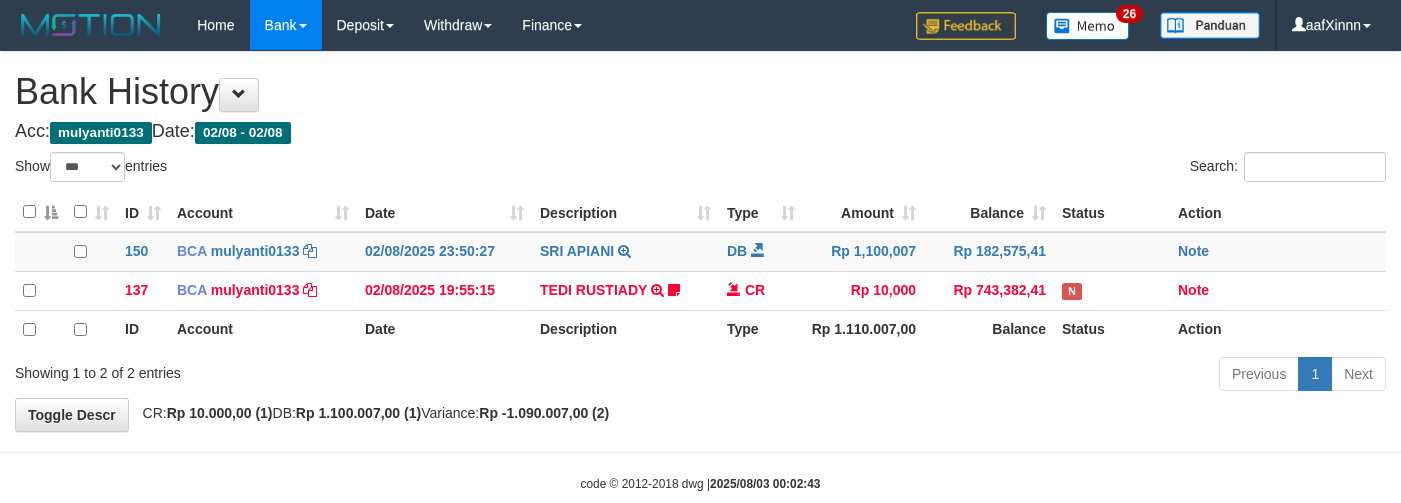 select on "***" 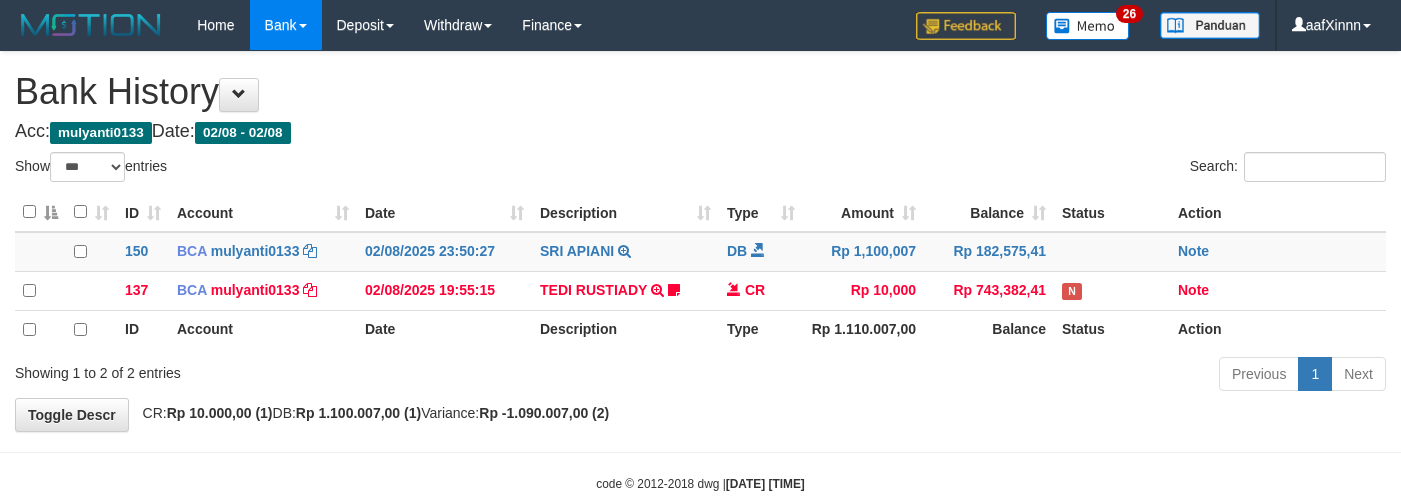 select on "***" 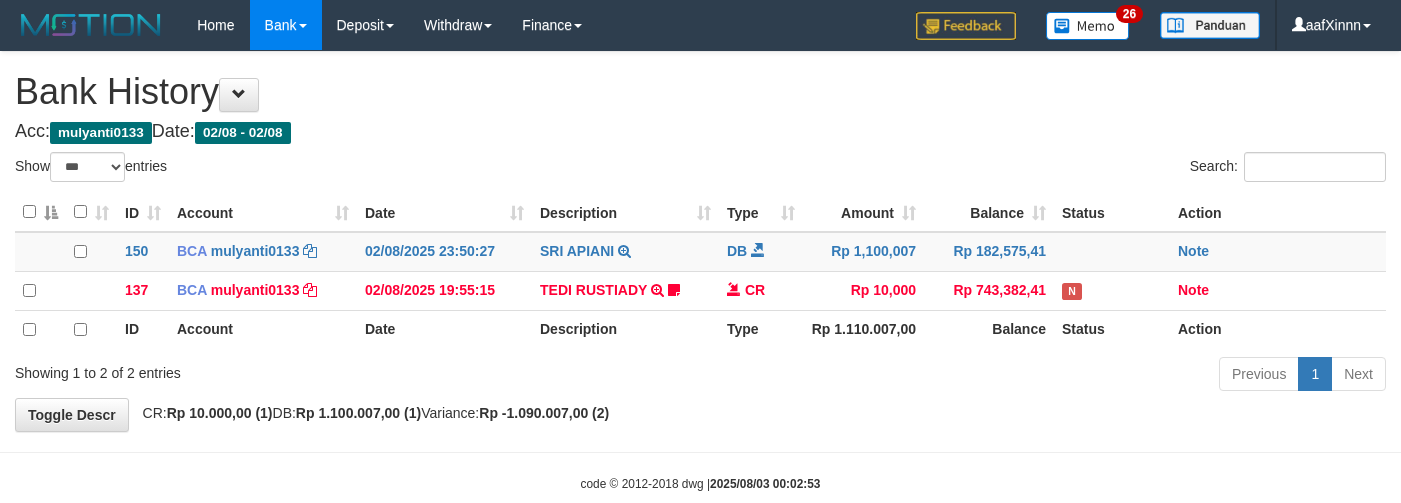 select on "***" 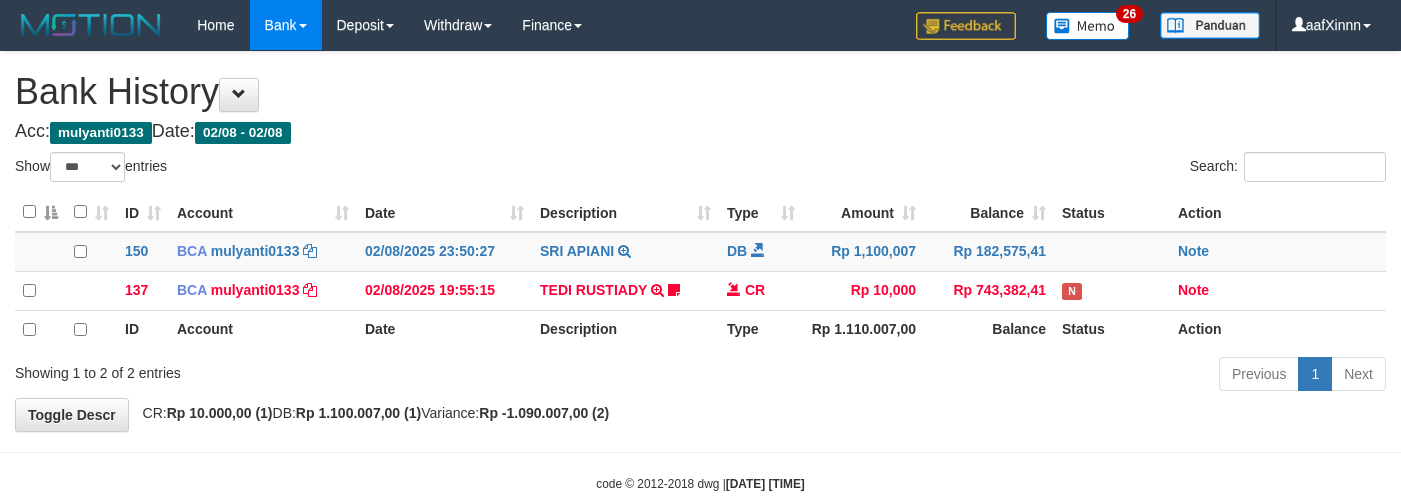 select on "***" 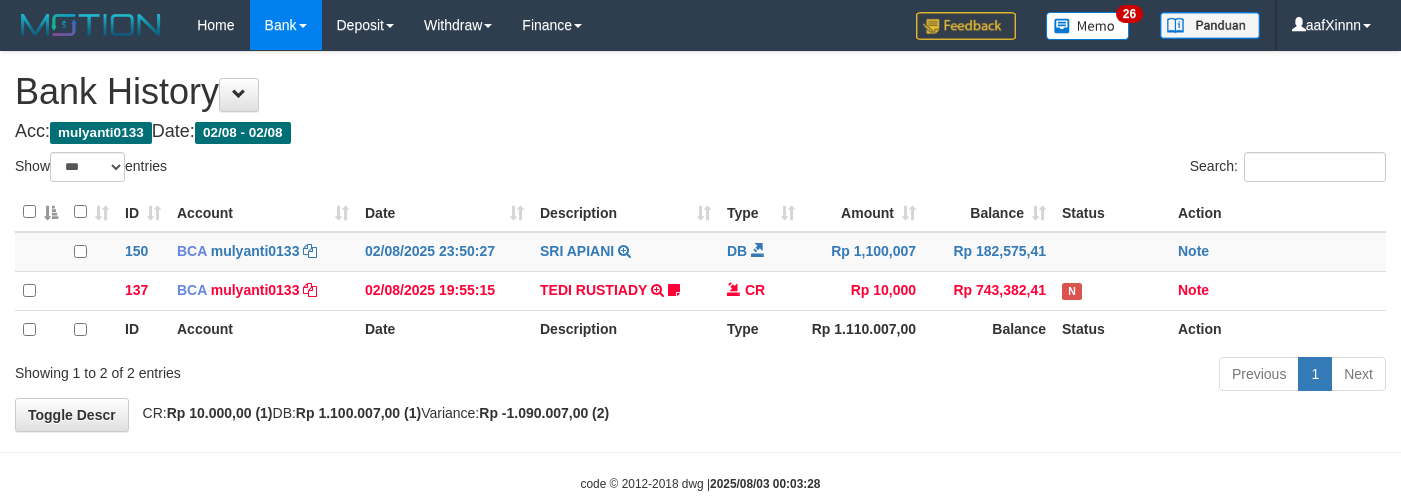 select on "***" 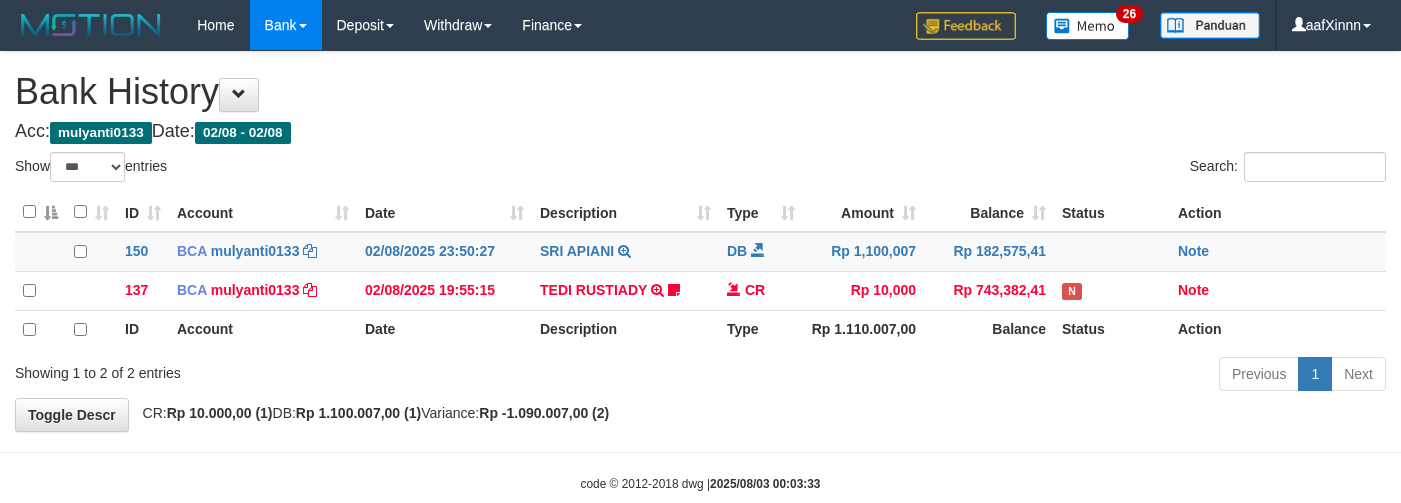 select on "***" 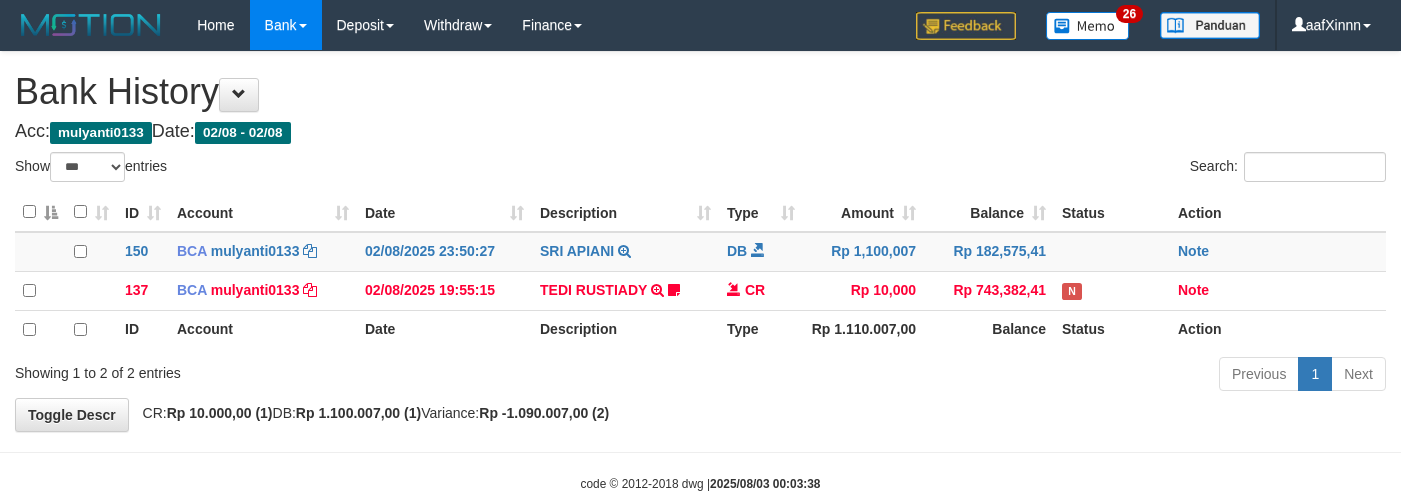 select on "***" 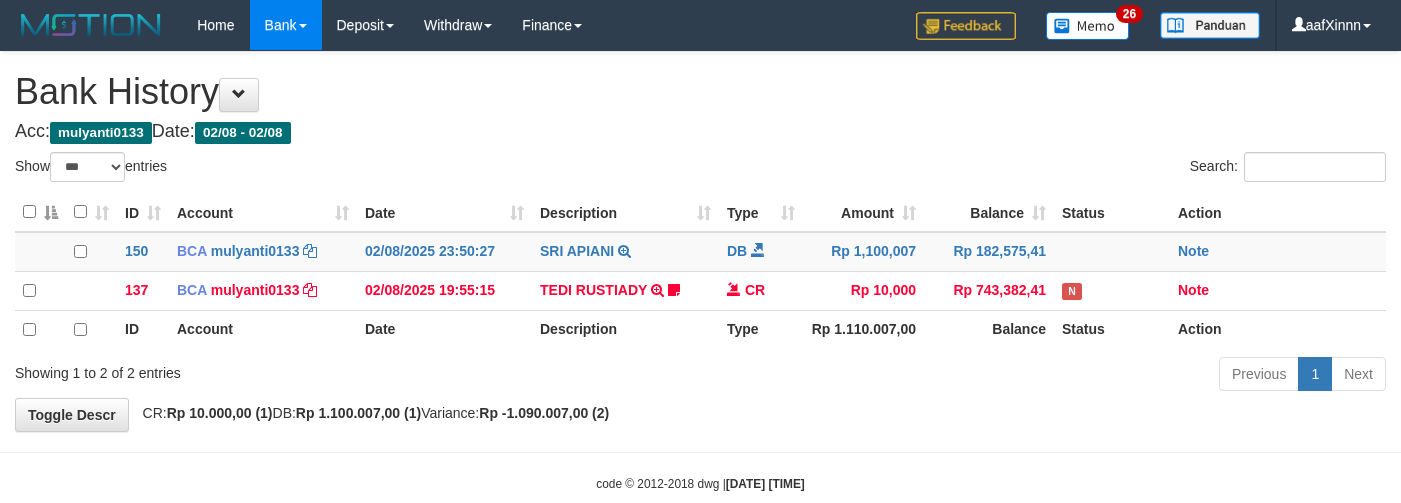 select on "***" 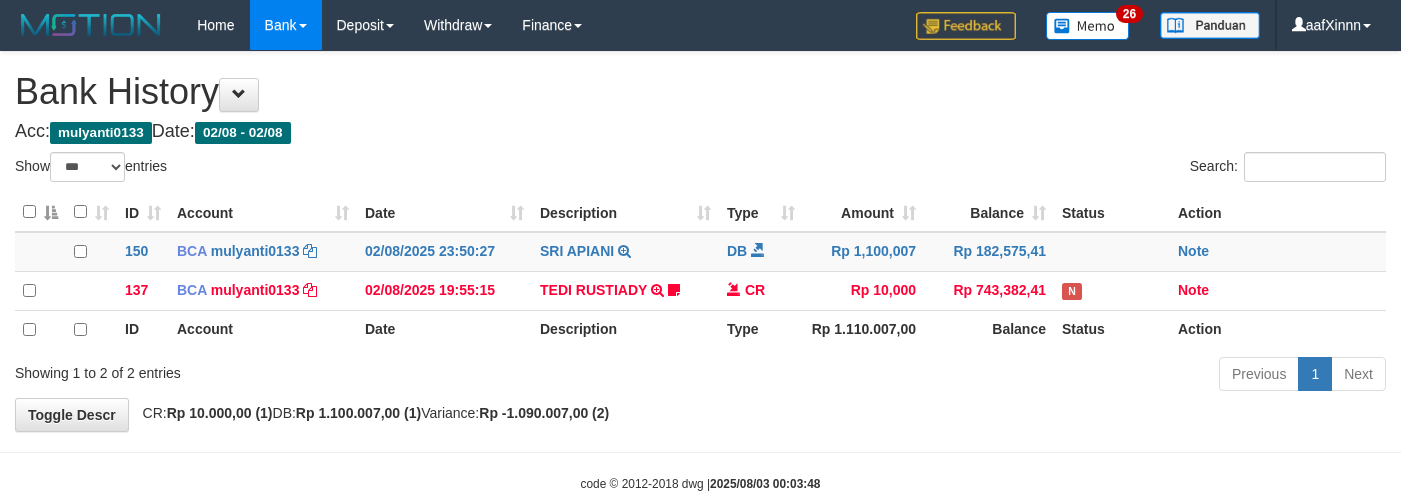 select on "***" 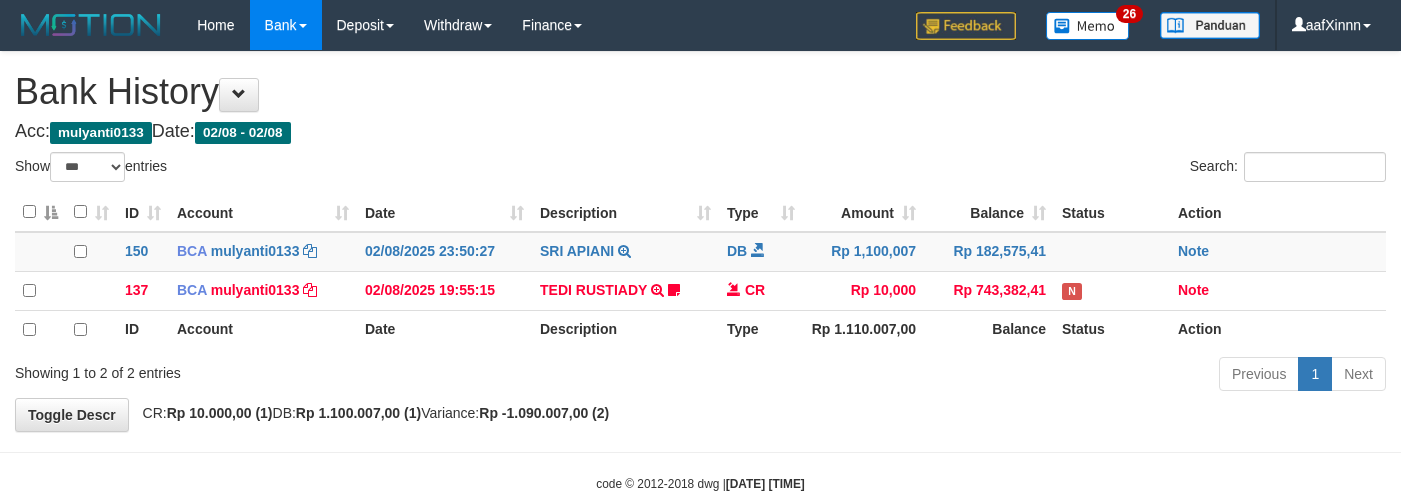 select on "***" 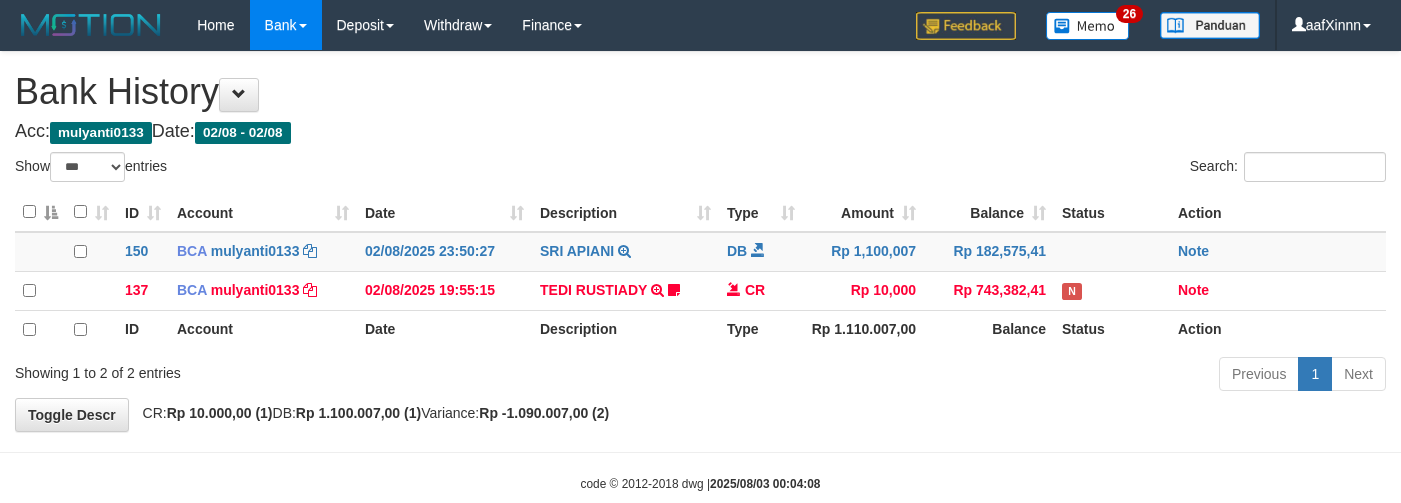 select on "***" 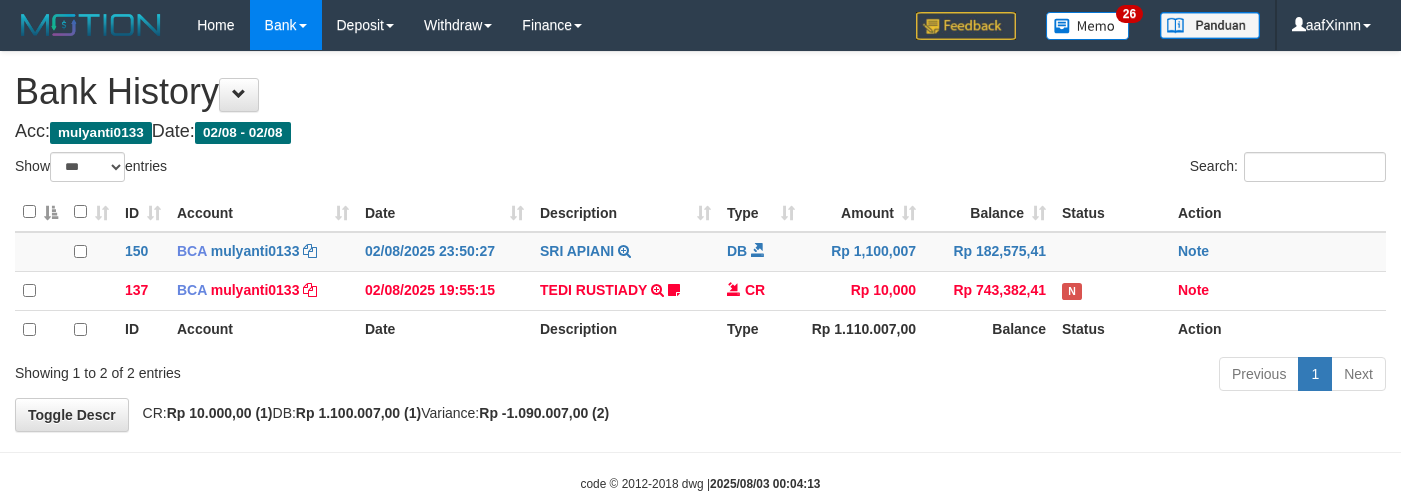 select on "***" 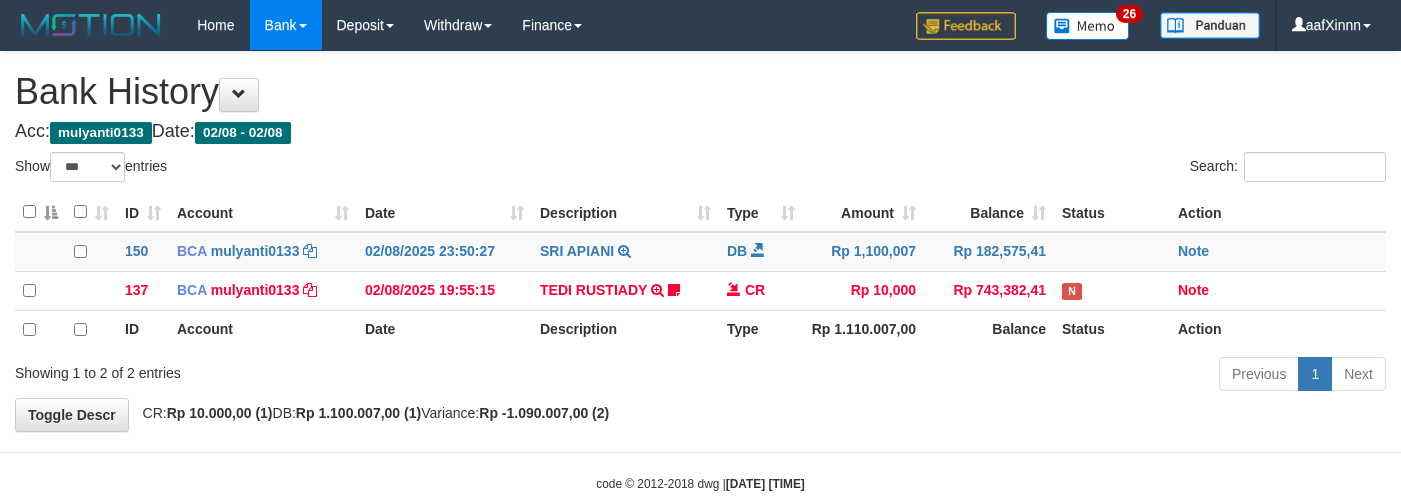 select on "***" 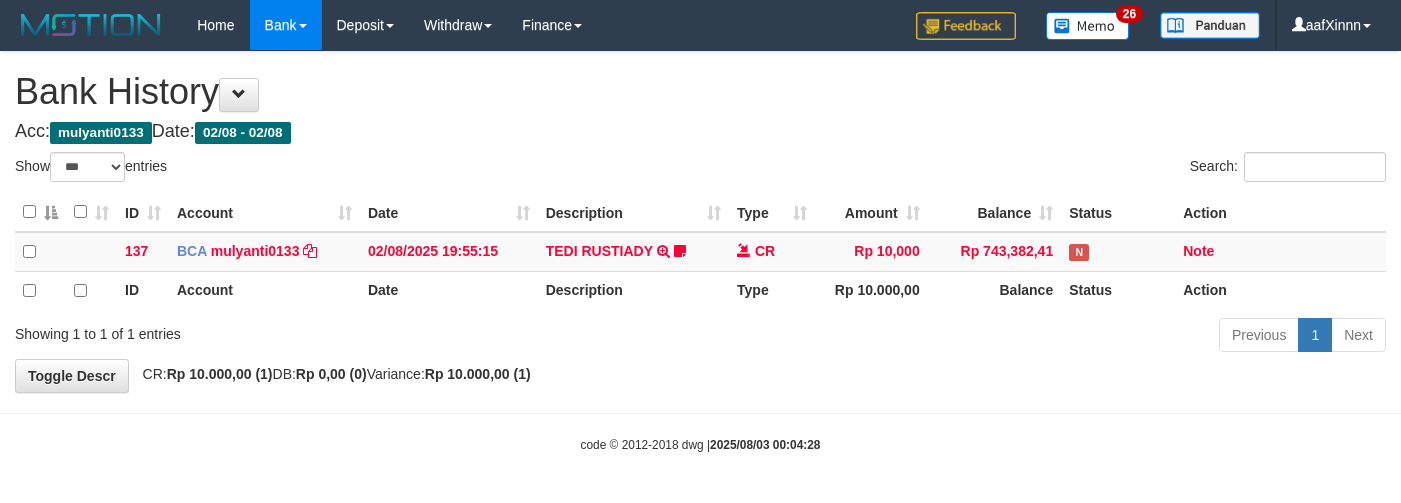 select on "***" 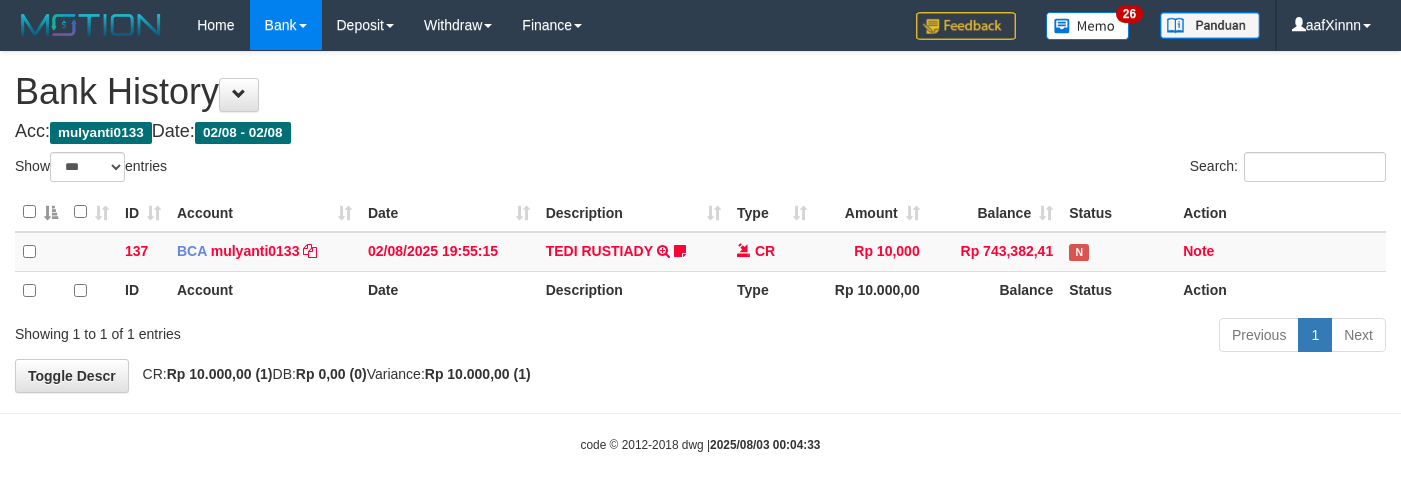 select on "***" 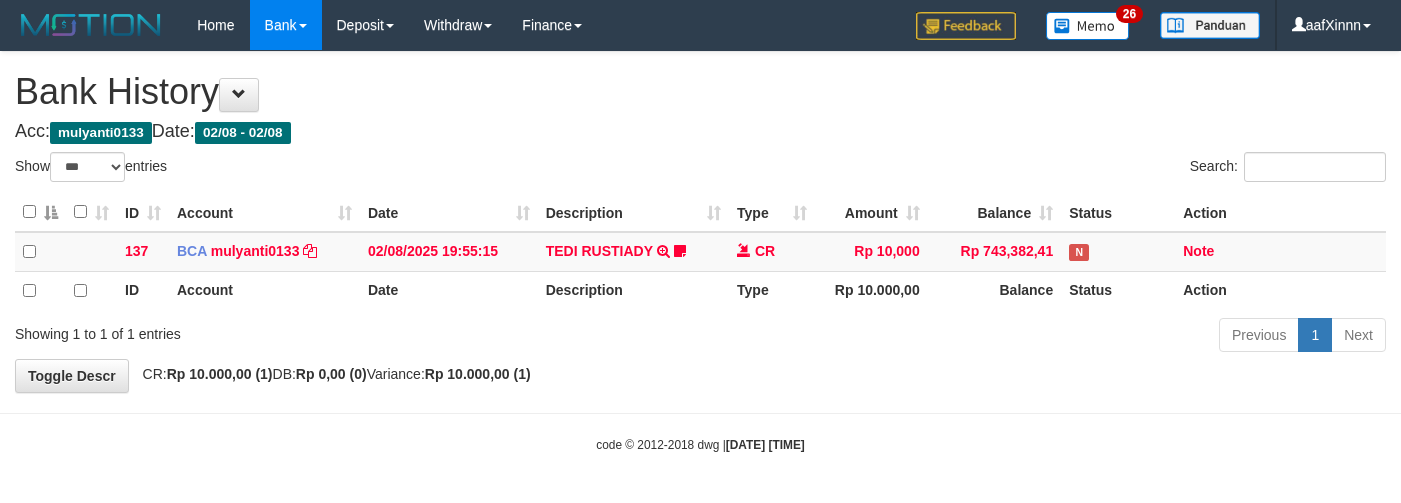 select on "***" 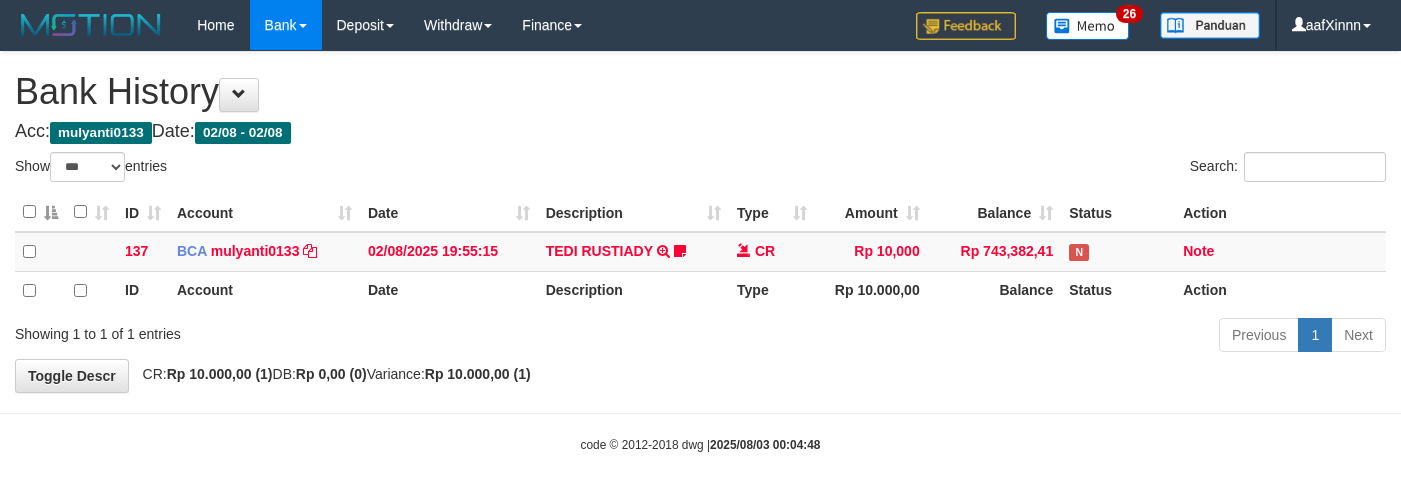 select on "***" 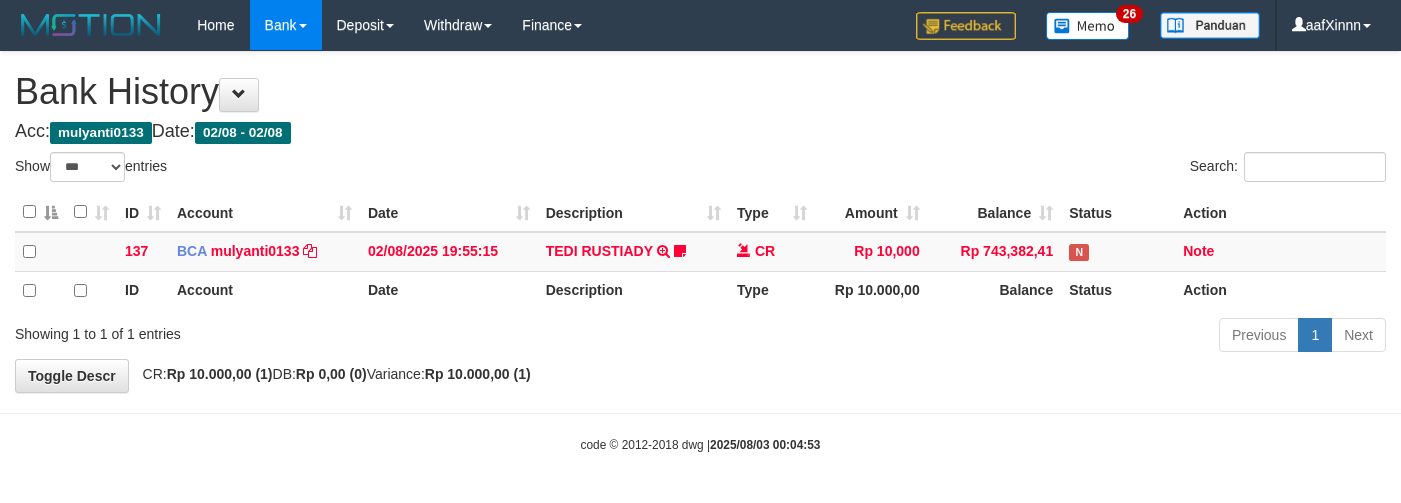 select on "***" 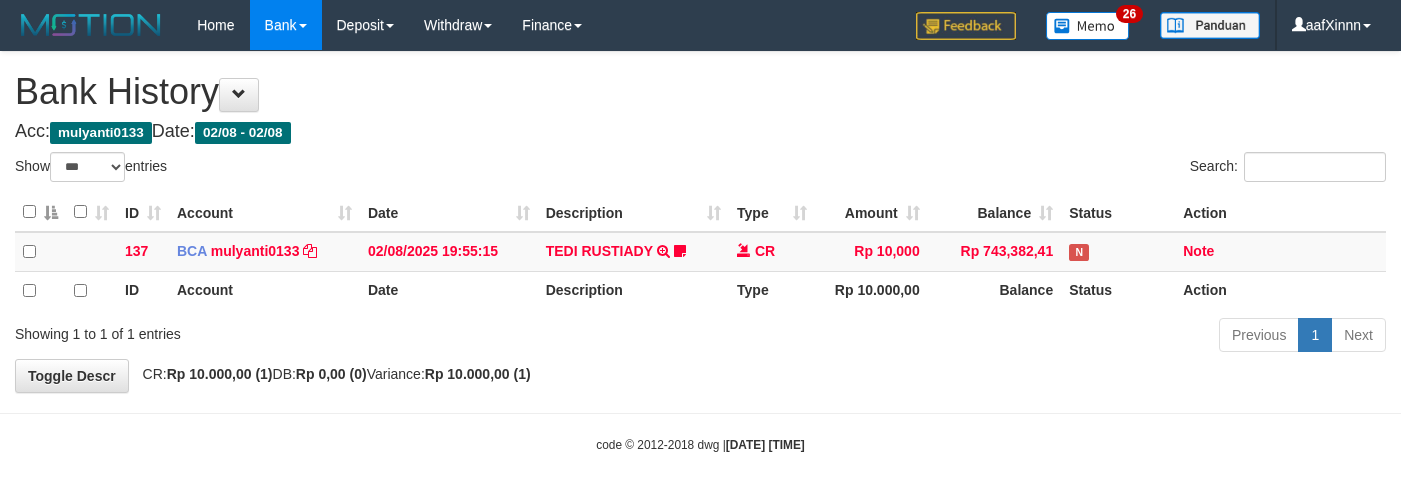 select on "***" 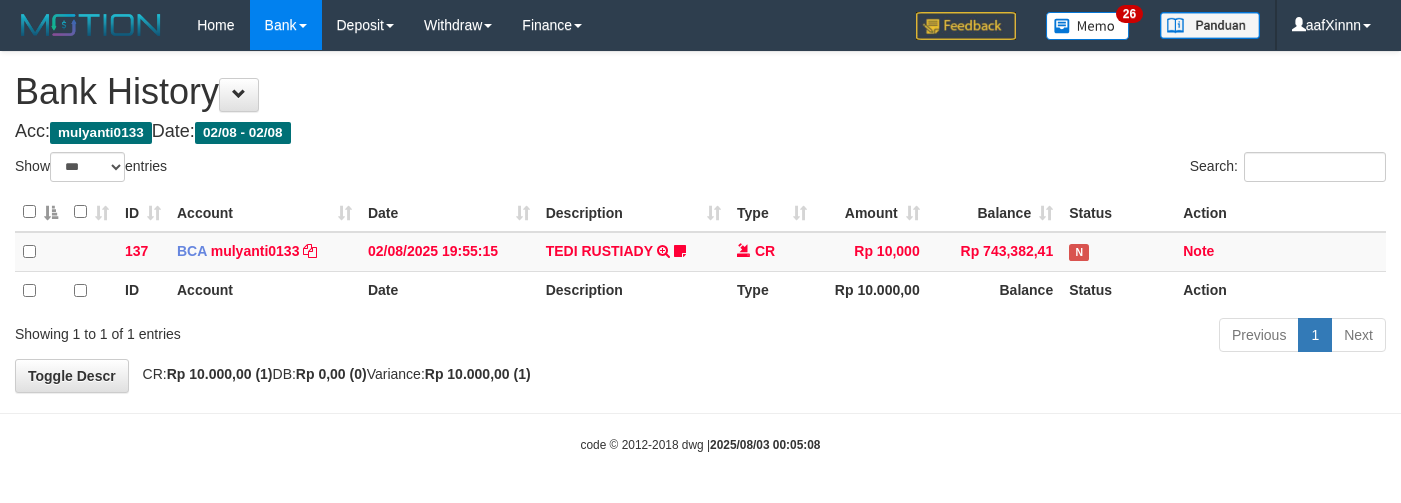 select on "***" 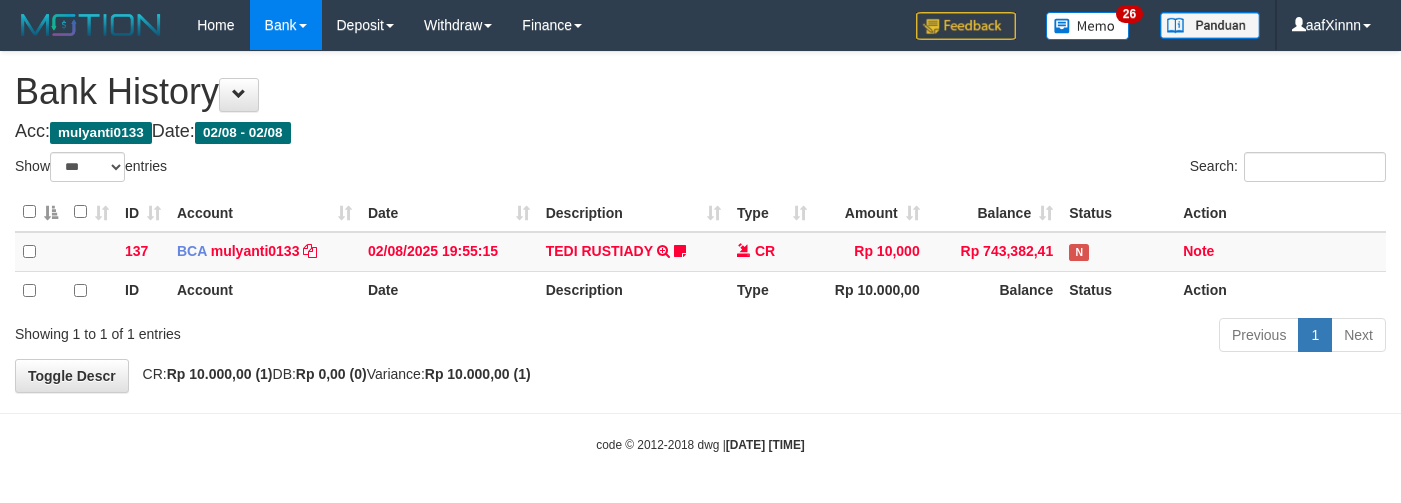 select on "***" 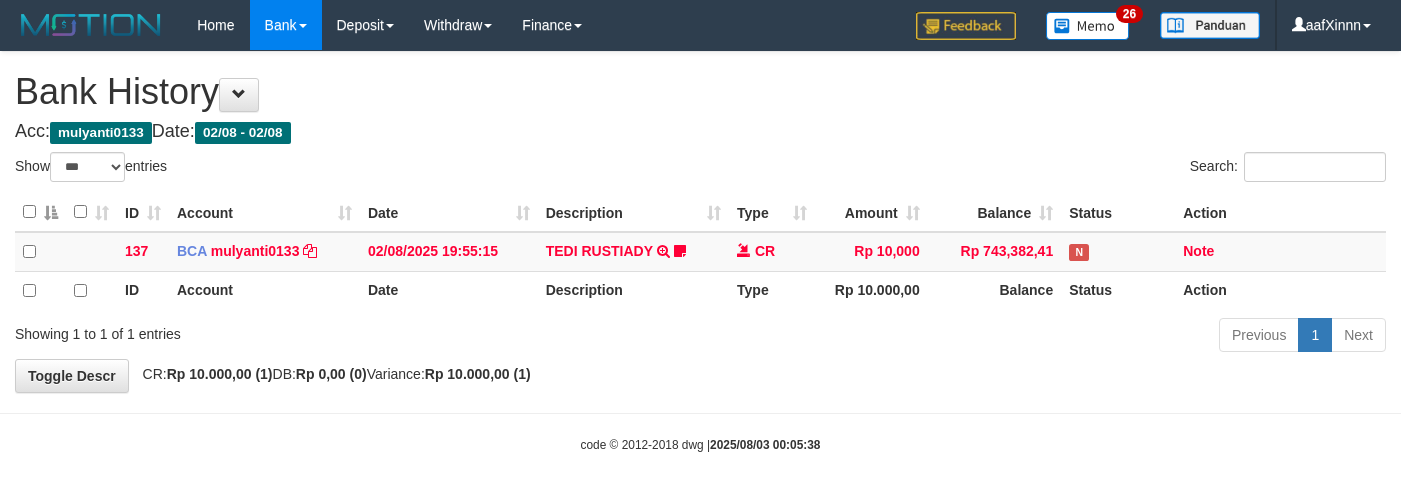select on "***" 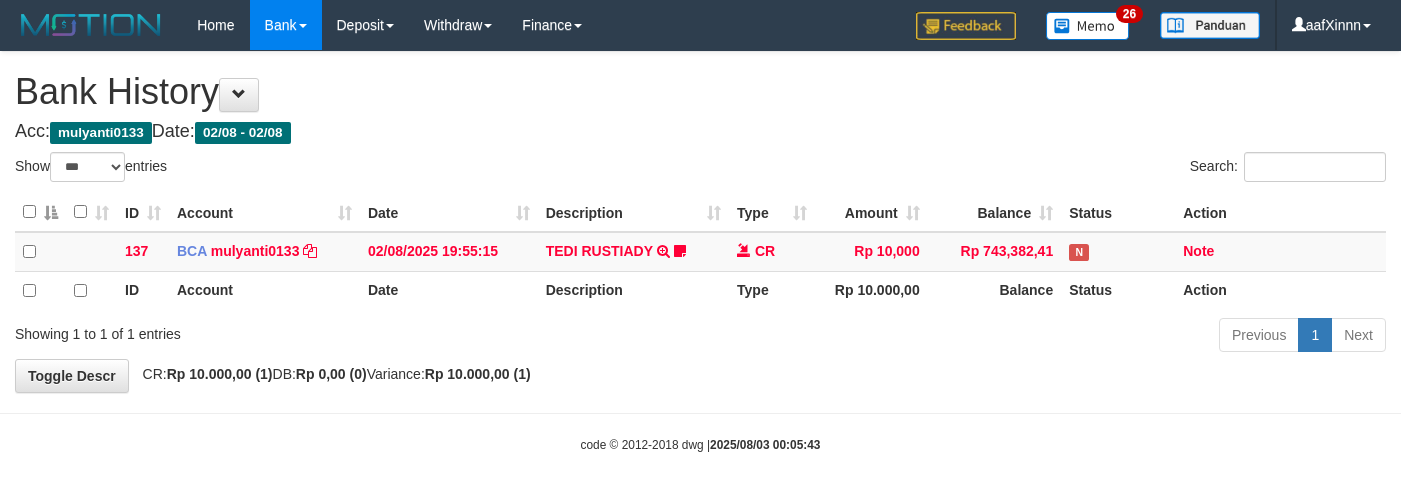 select on "***" 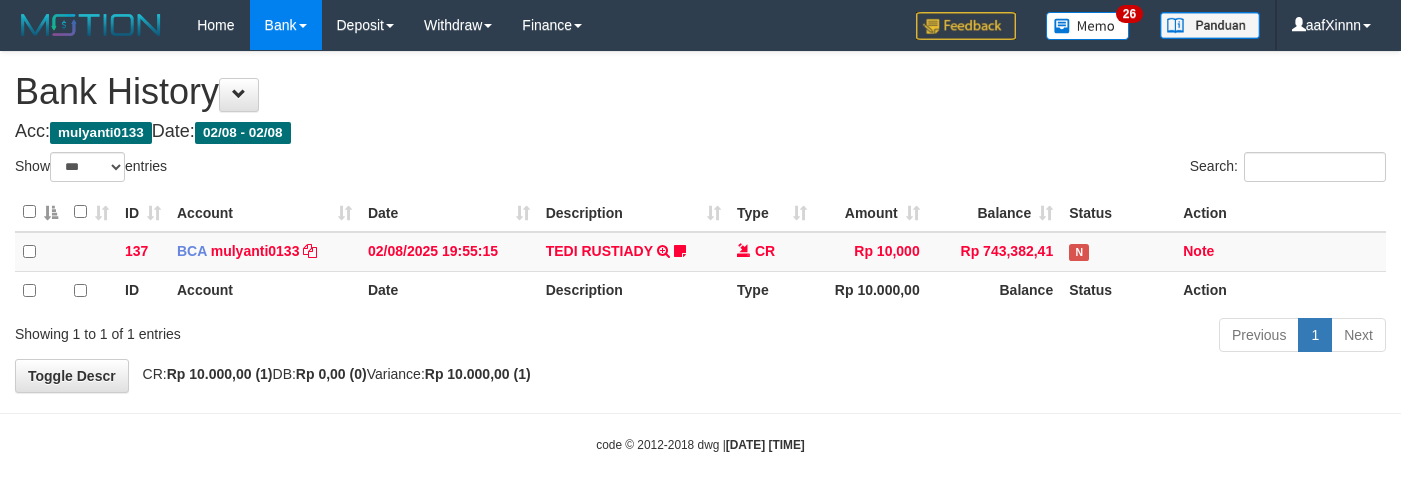 select on "***" 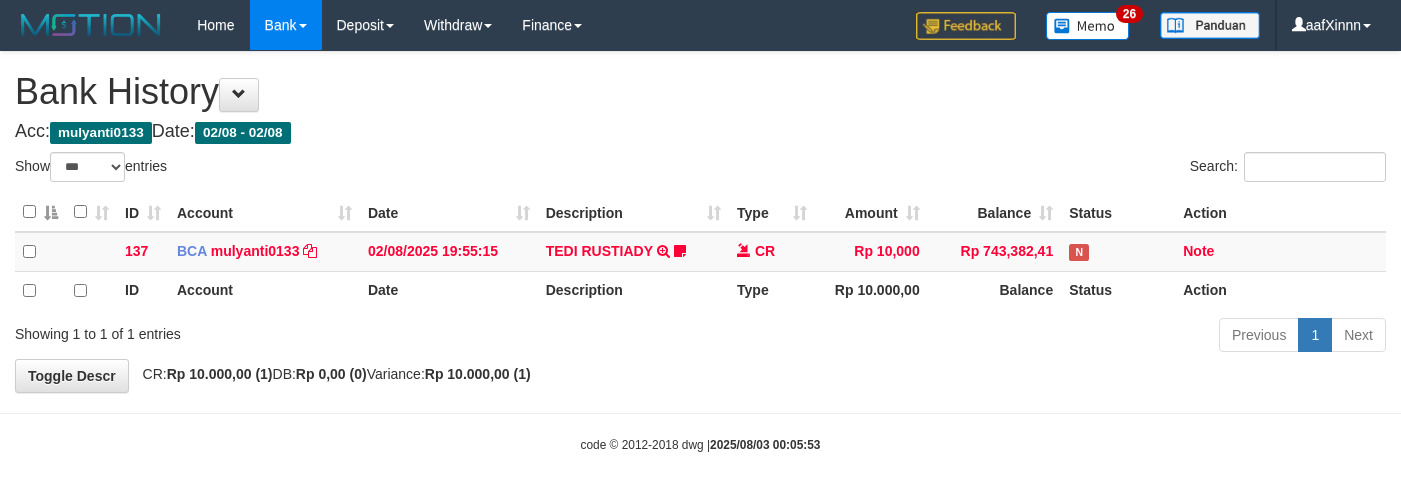 select on "***" 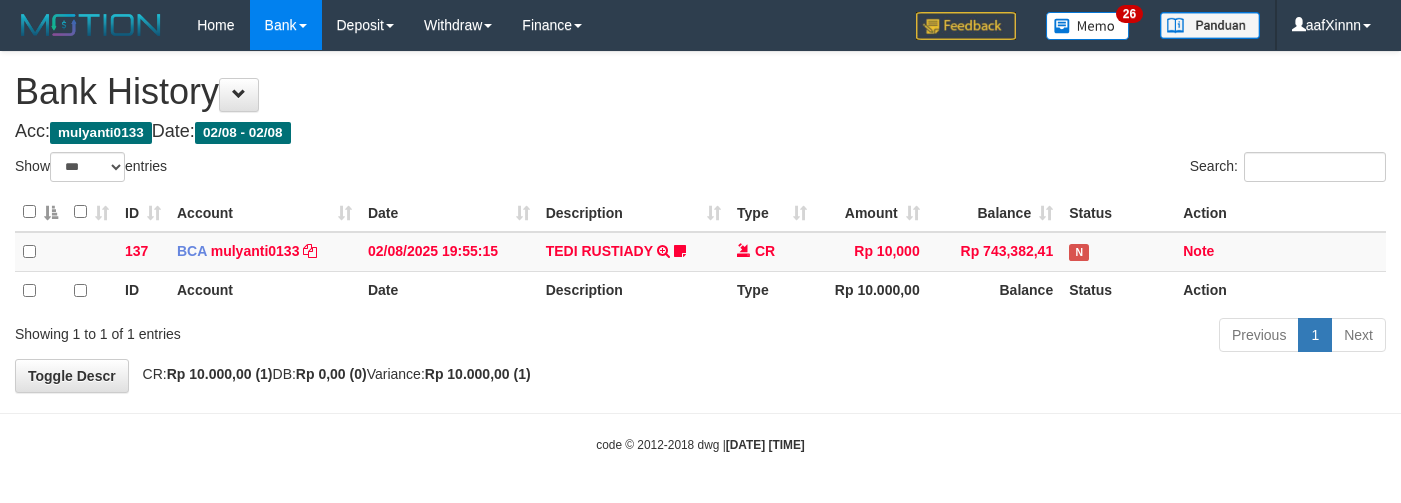 select on "***" 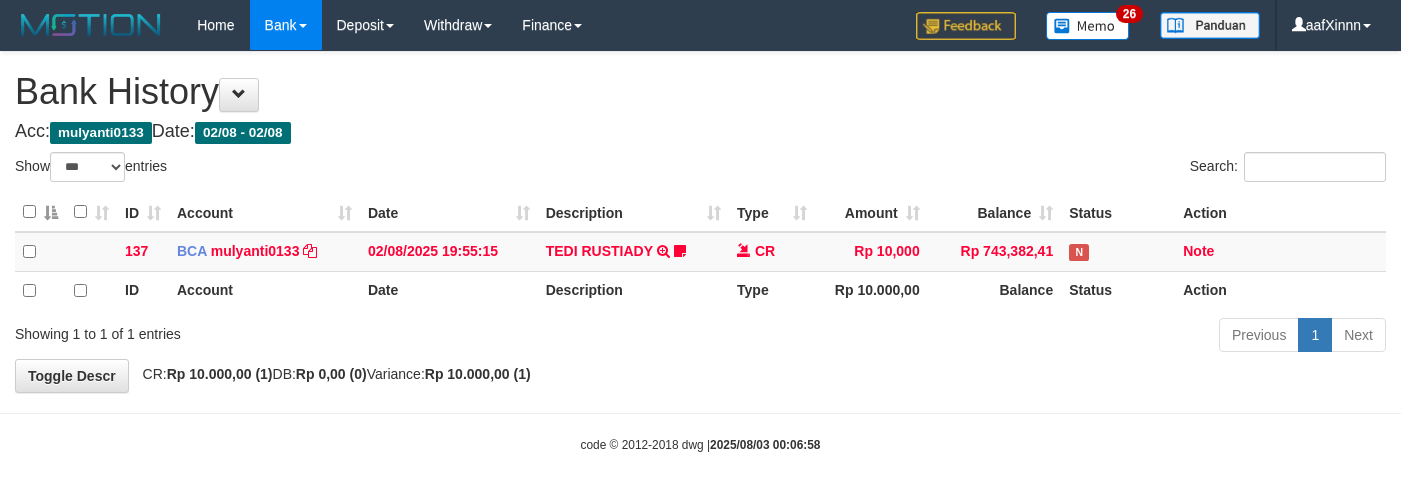 select on "***" 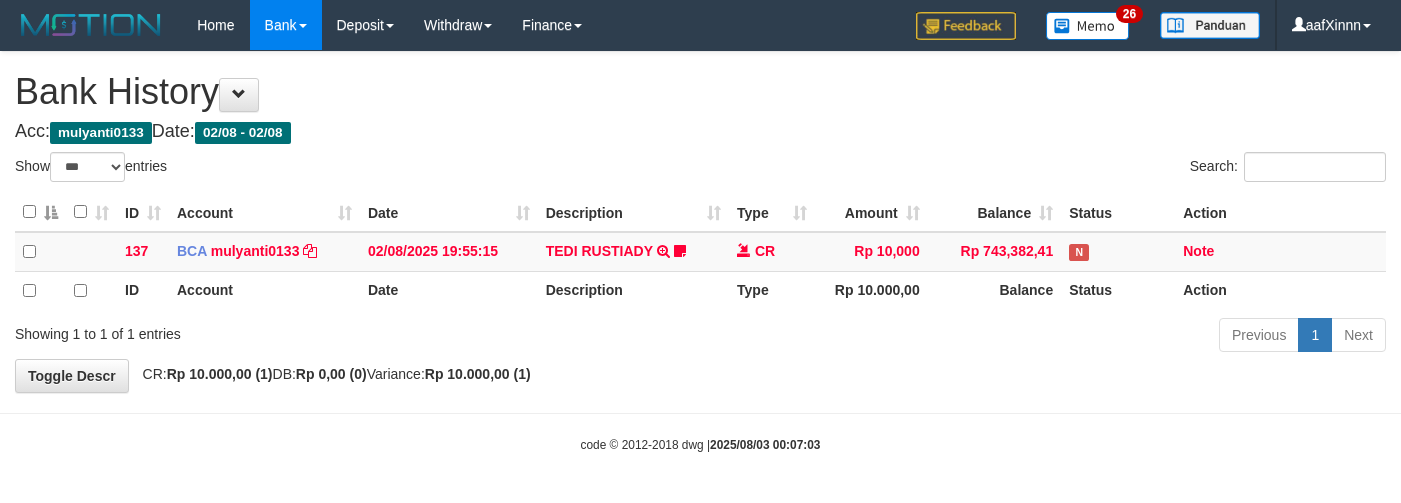 select on "***" 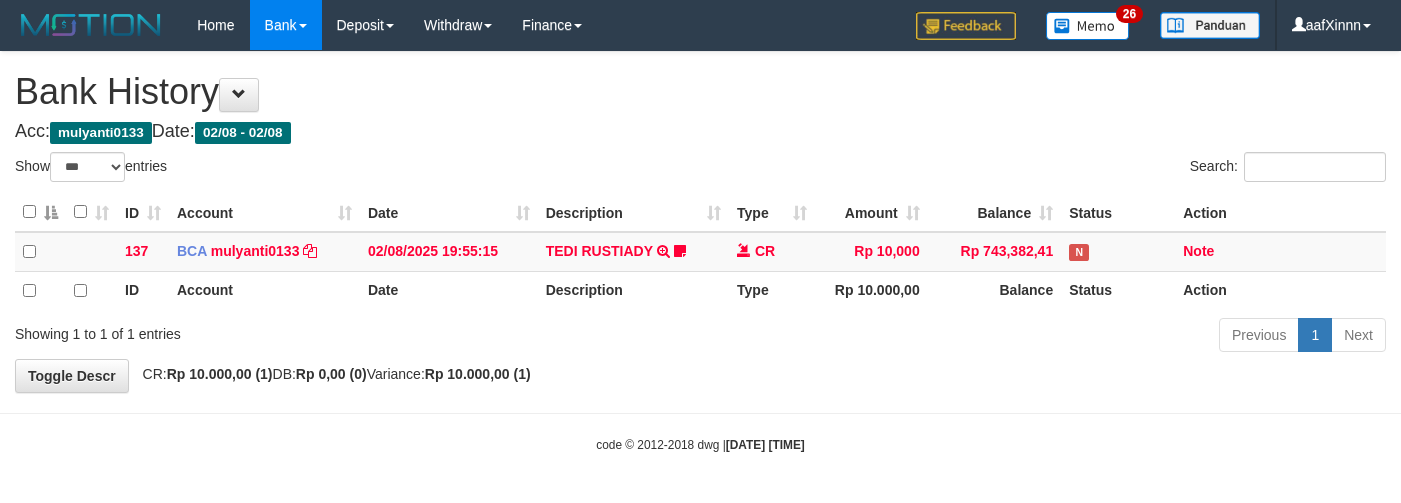 select on "***" 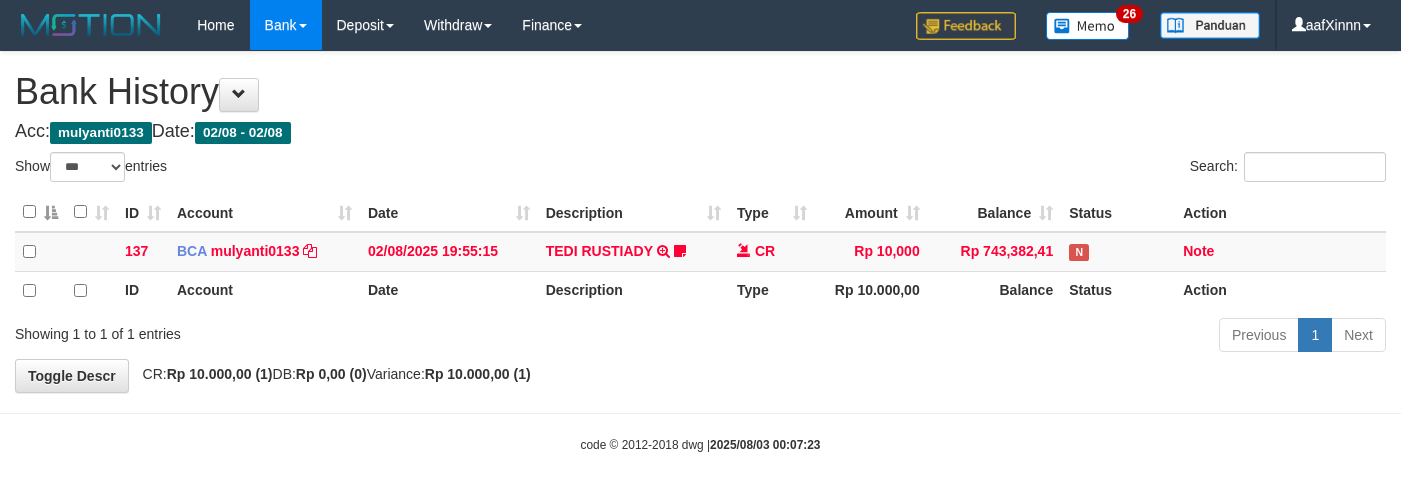 select on "***" 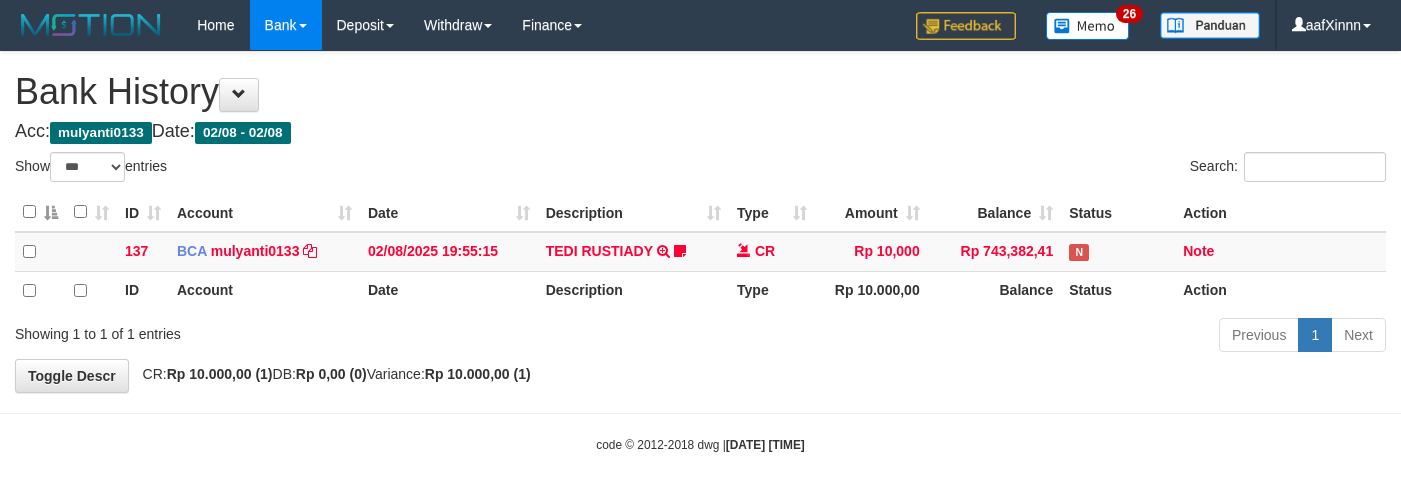 select on "***" 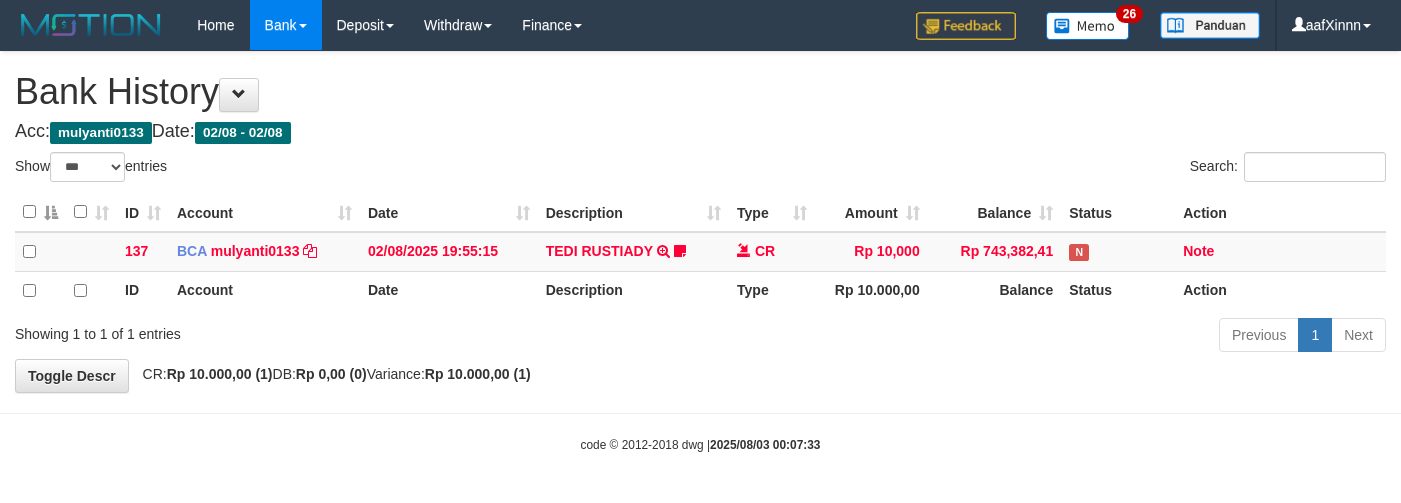 select on "***" 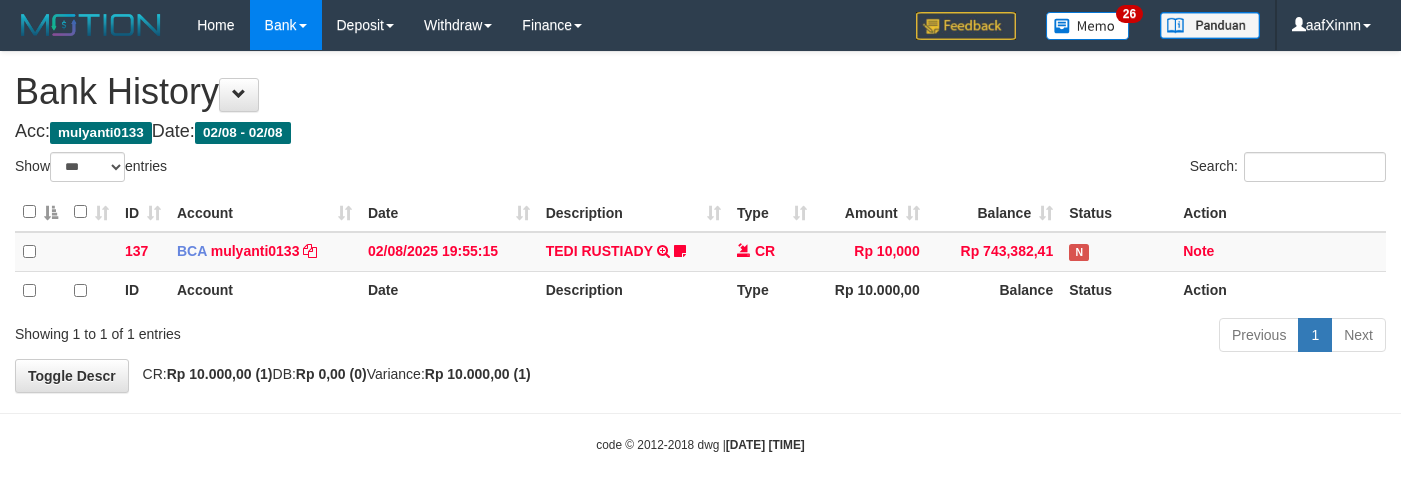 select on "***" 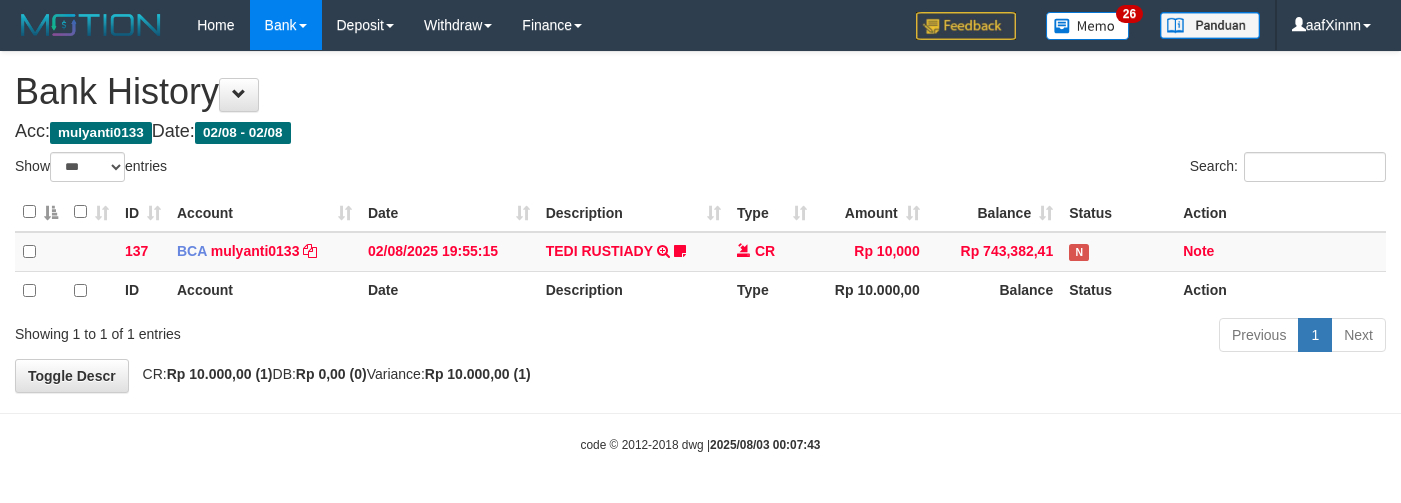 select on "***" 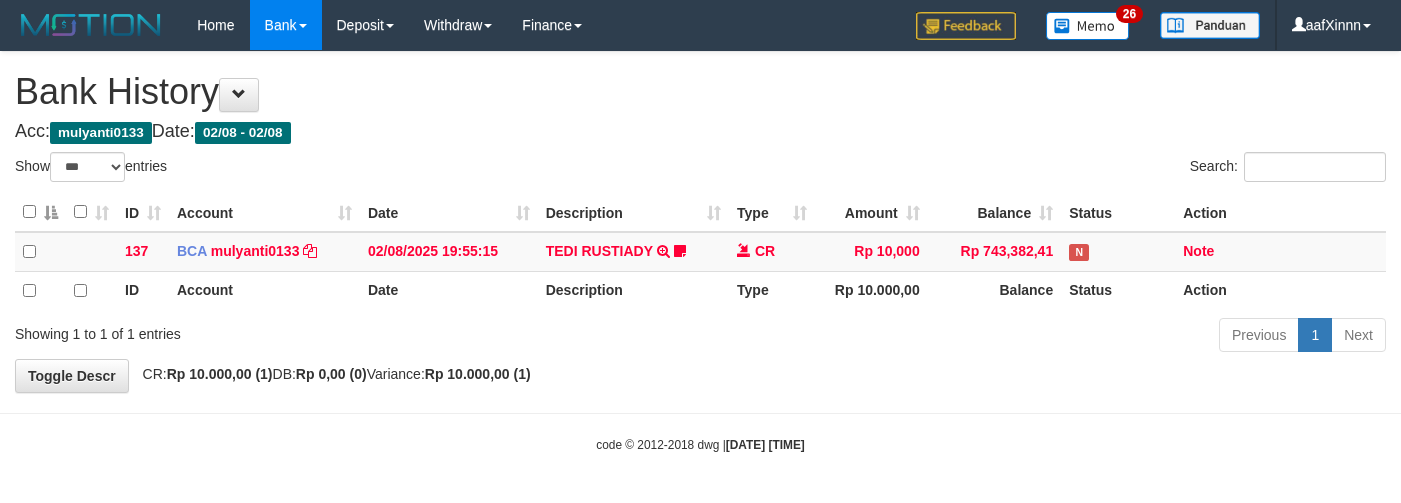 select on "***" 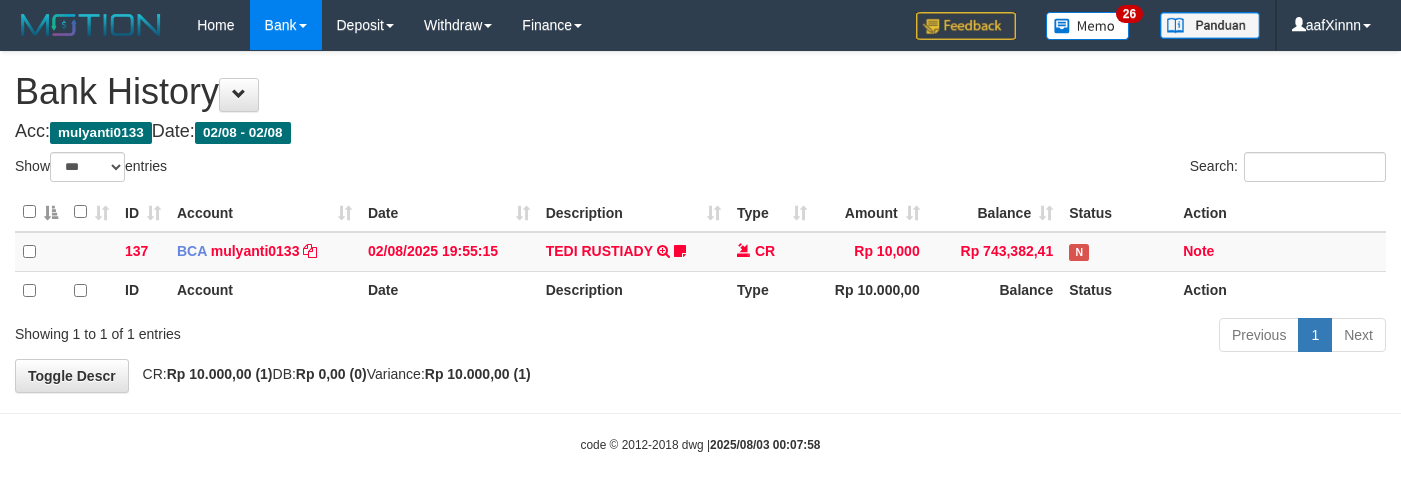 select on "***" 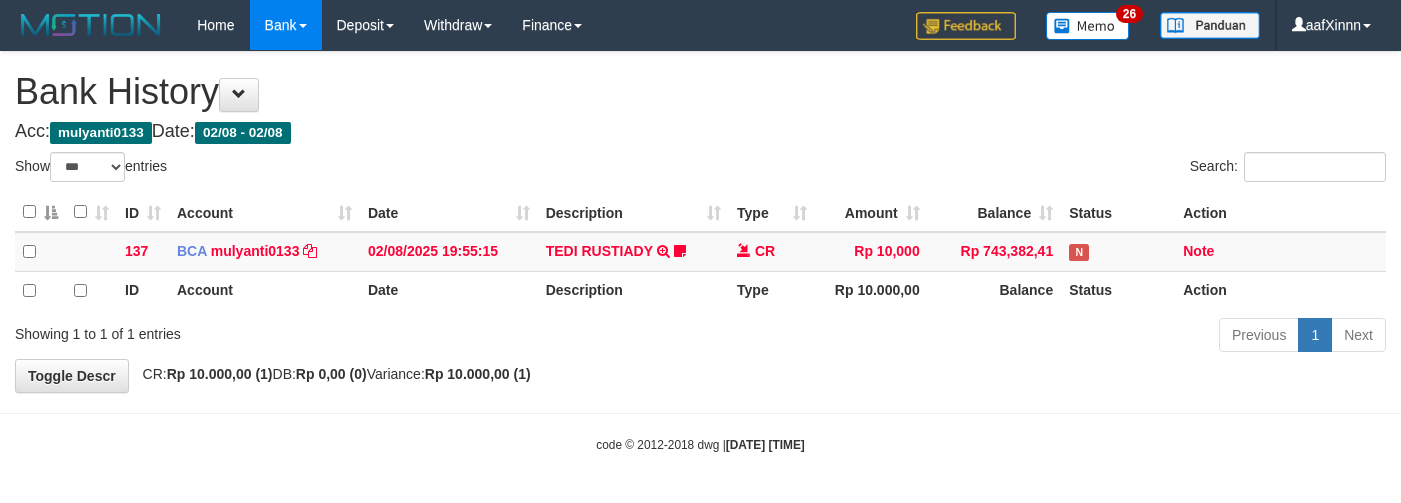 select on "***" 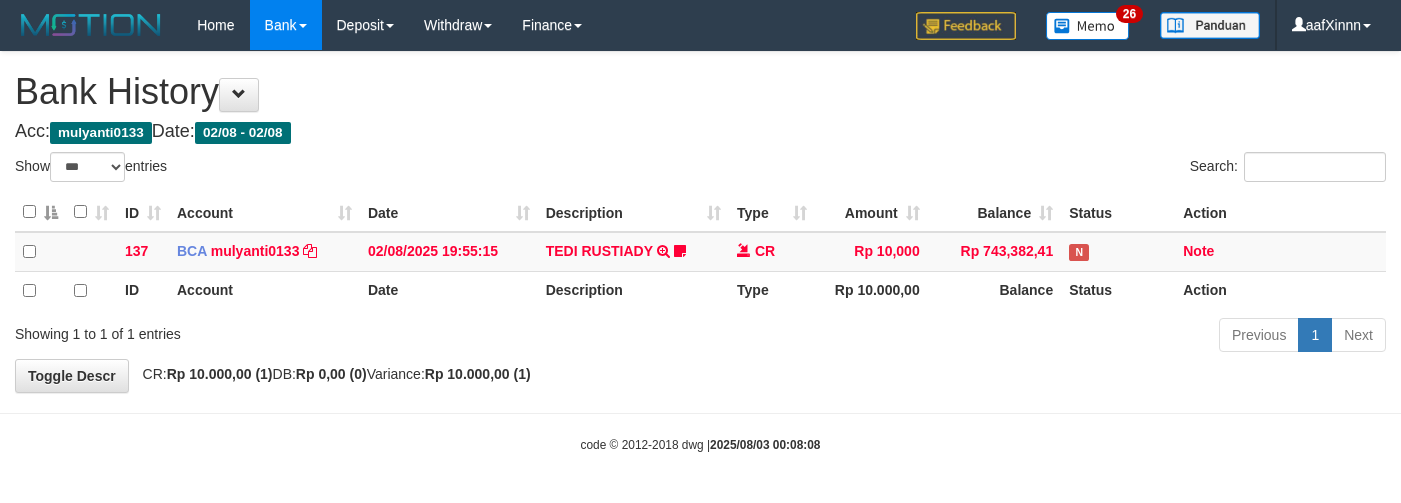 select on "***" 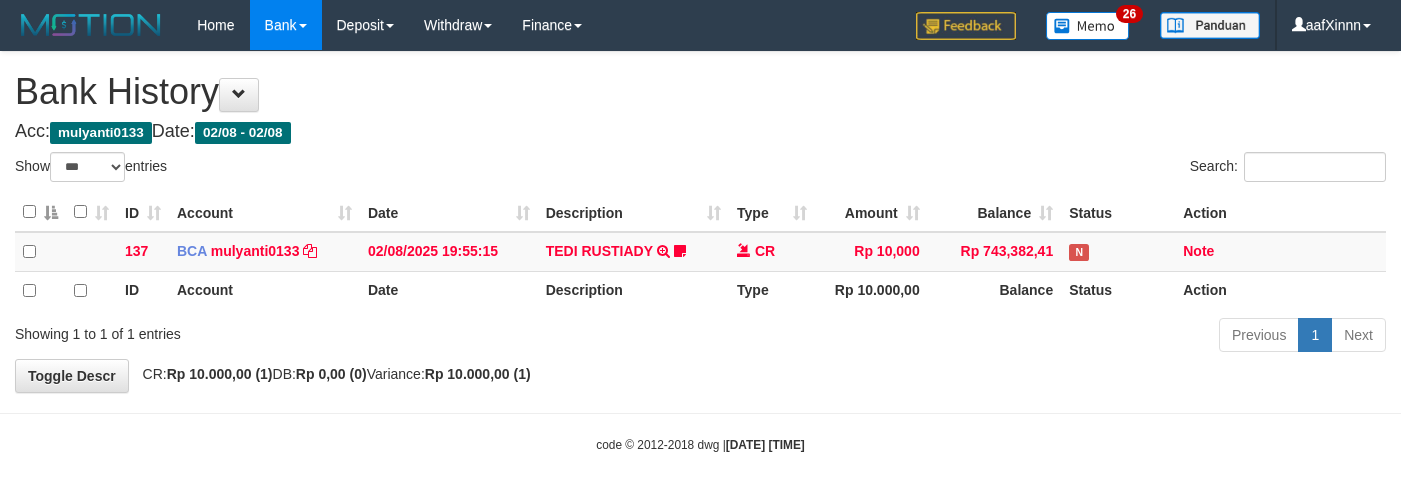 select on "***" 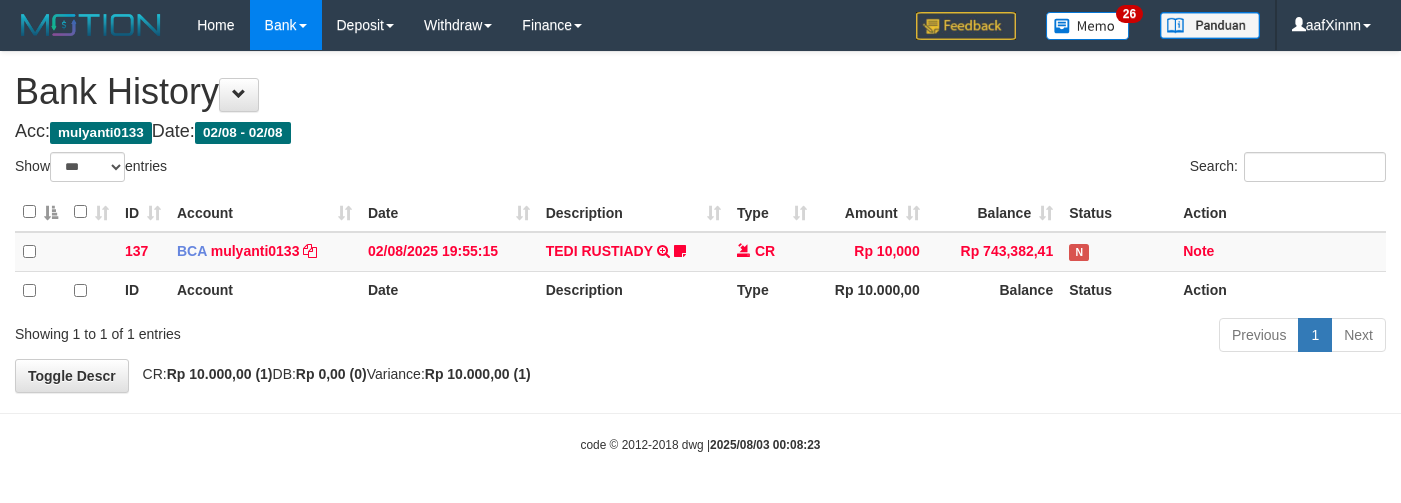 select on "***" 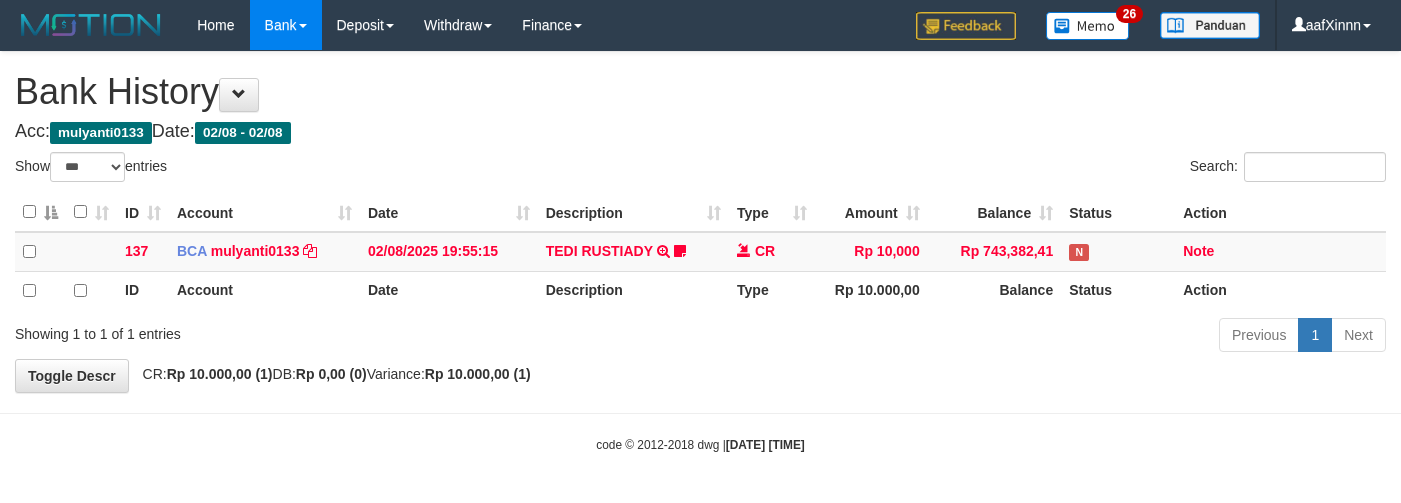 select on "***" 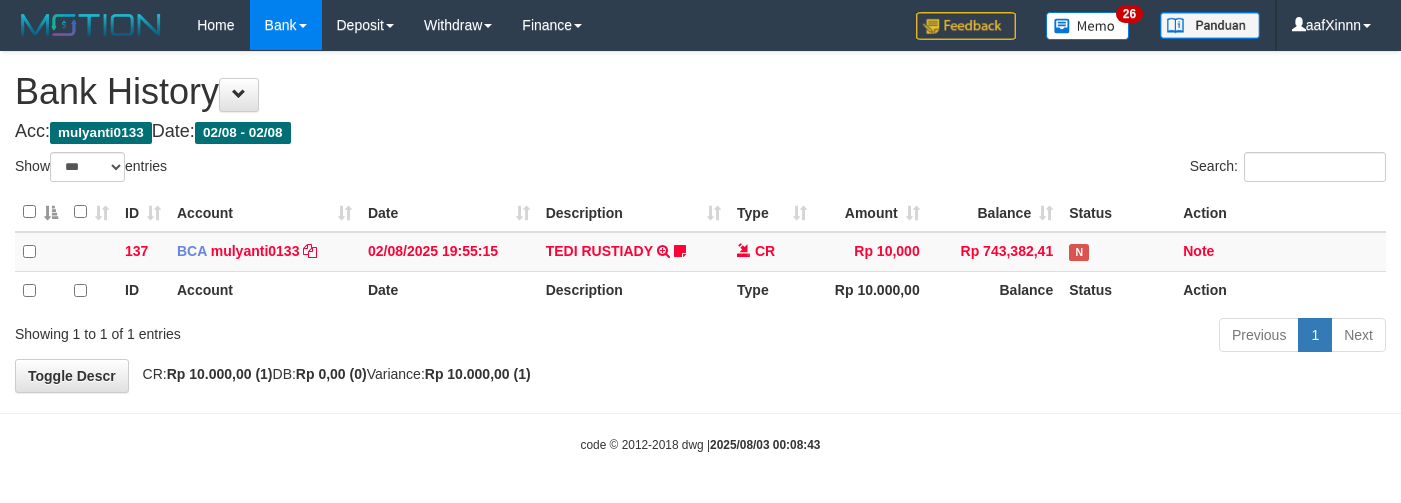 select on "***" 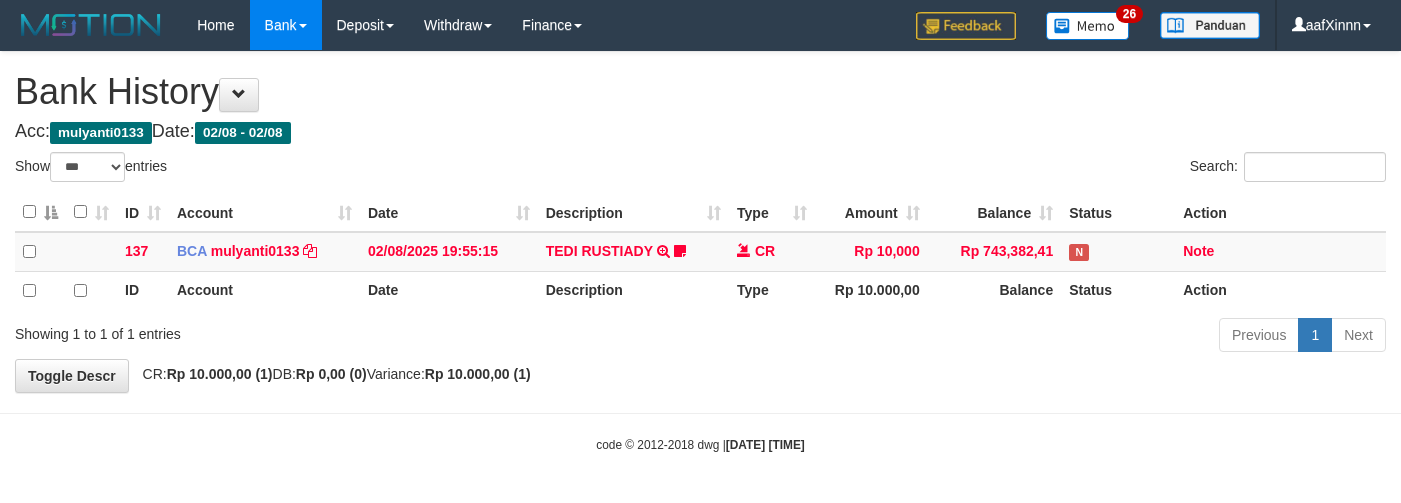 select on "***" 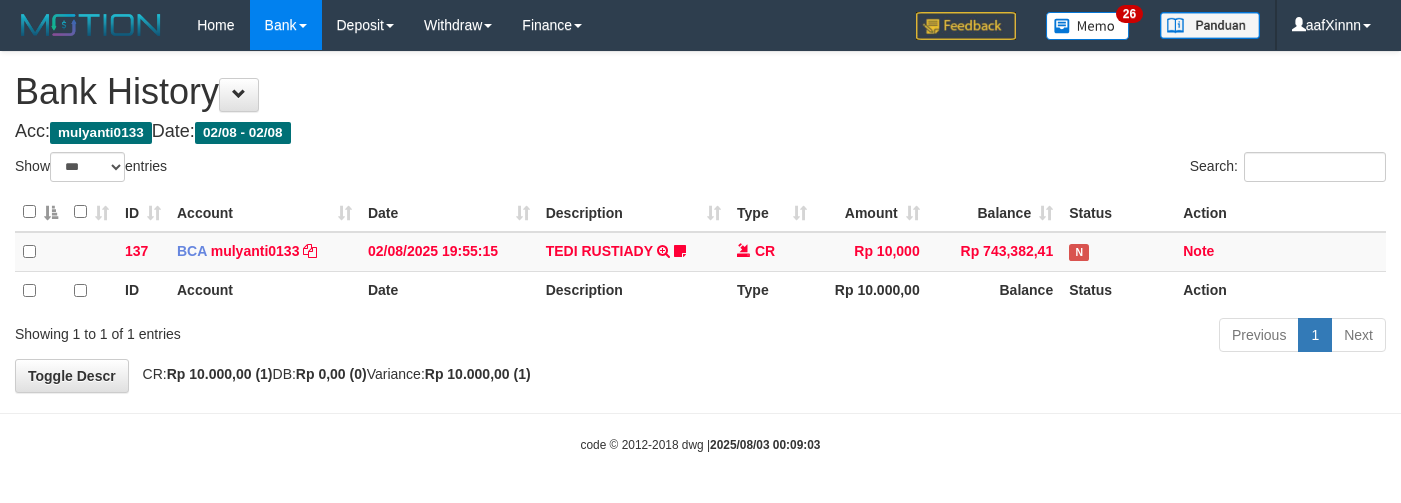 select on "***" 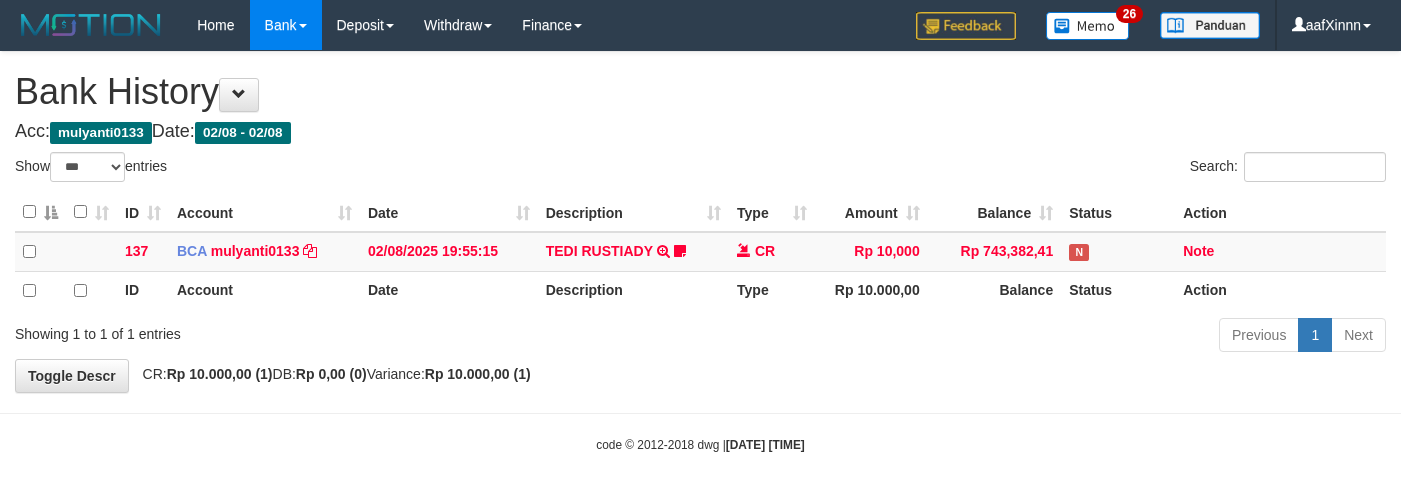 select on "***" 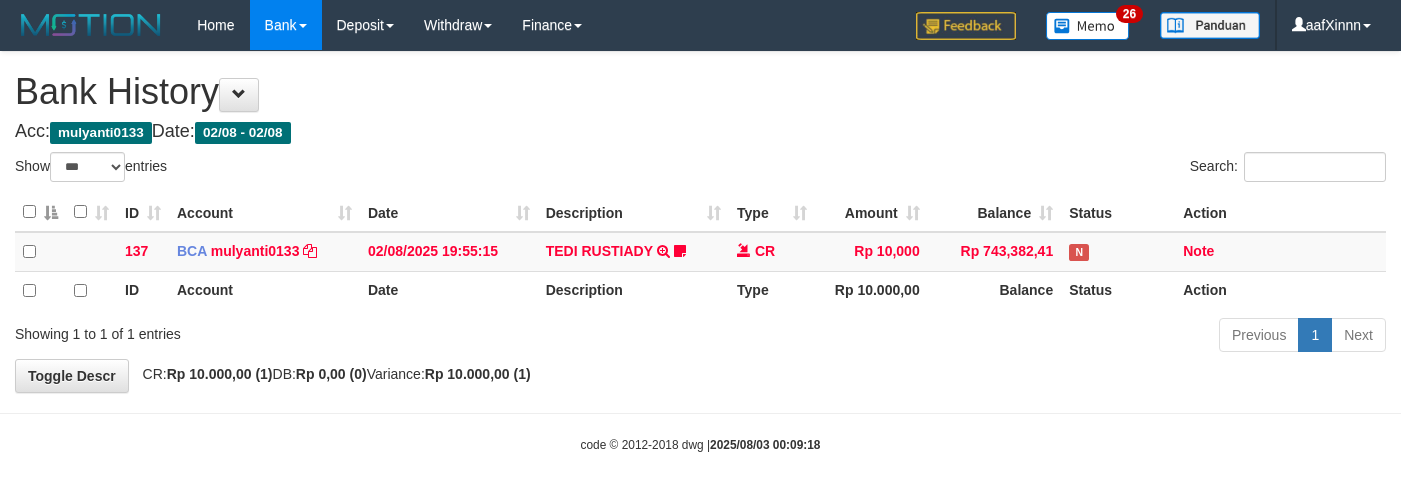 select on "***" 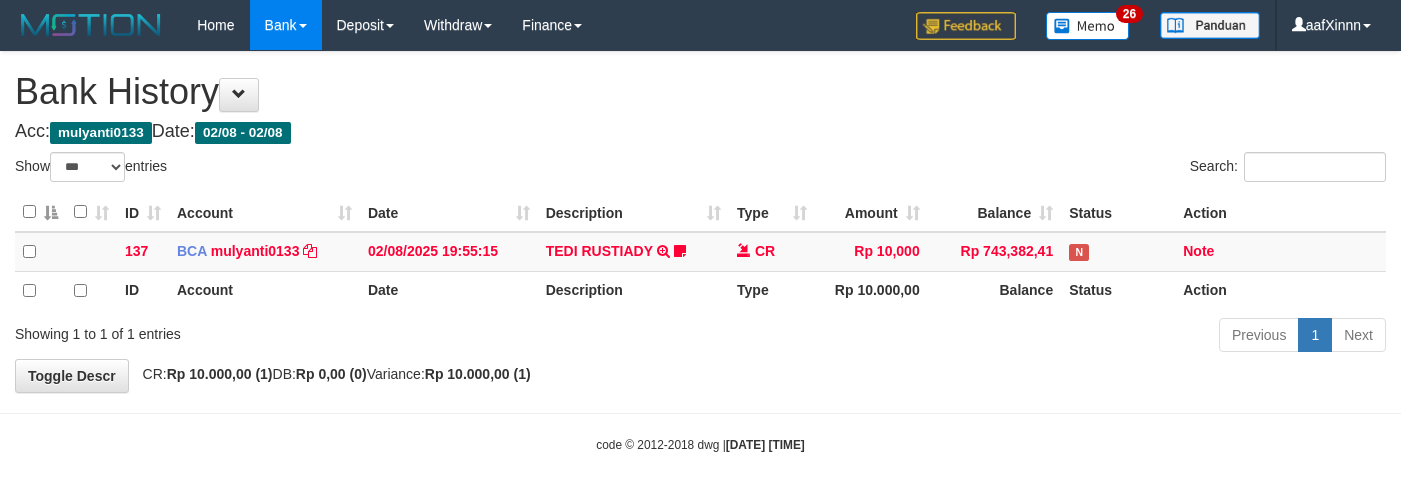 select on "***" 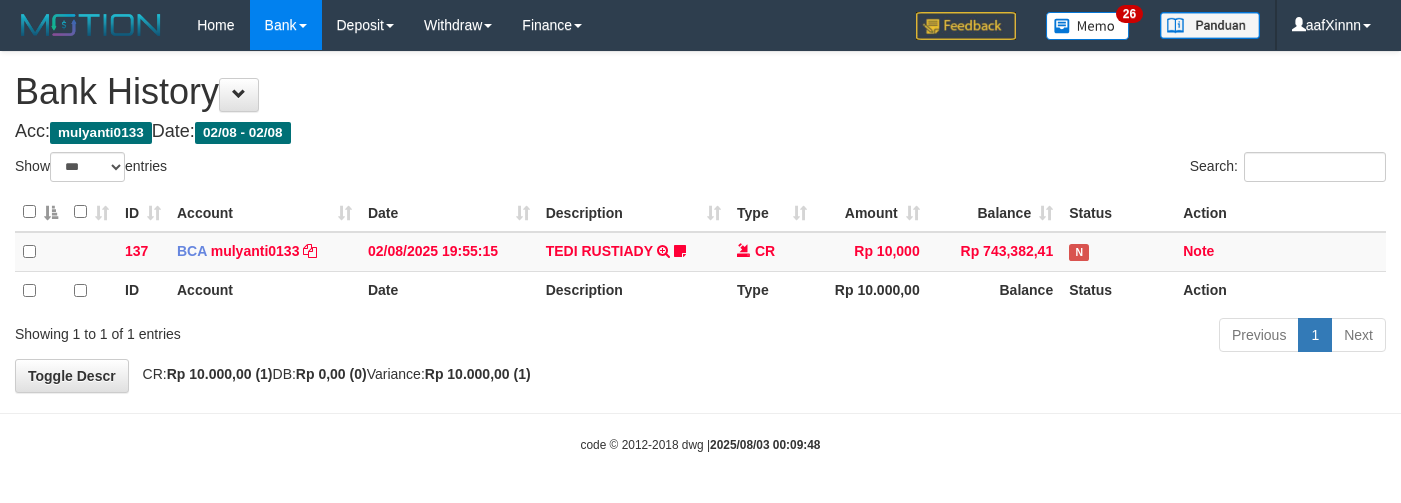 select on "***" 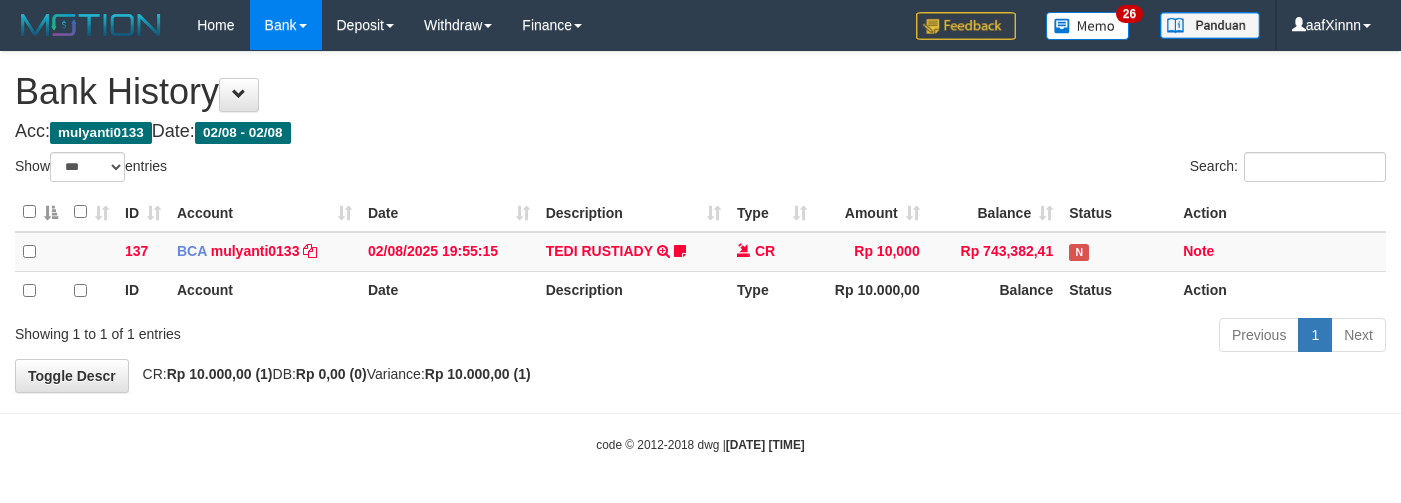 select on "***" 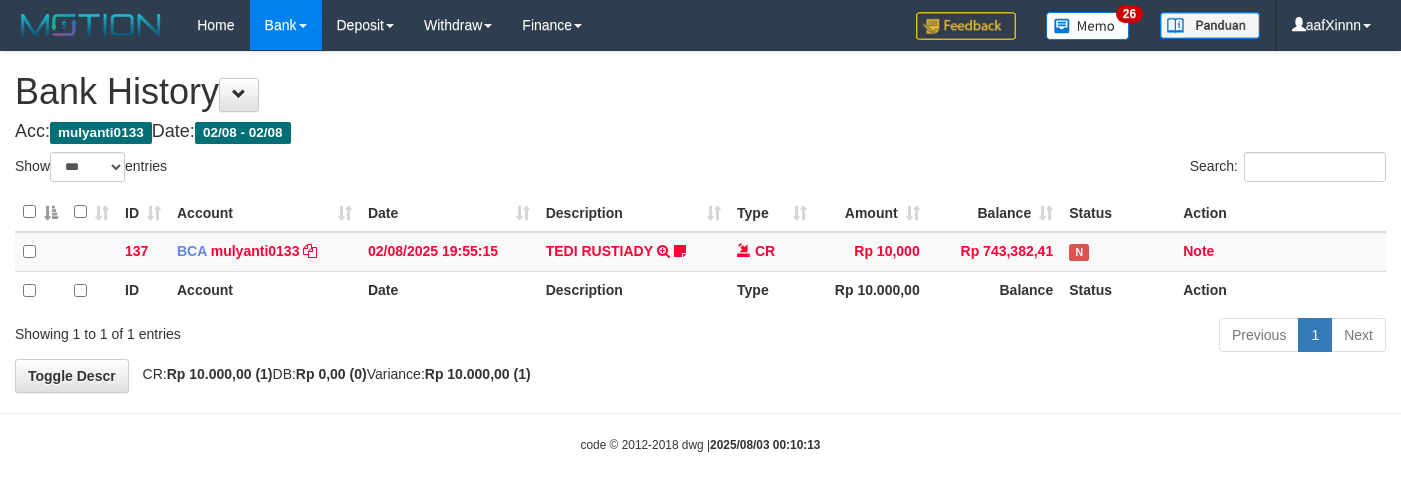 select on "***" 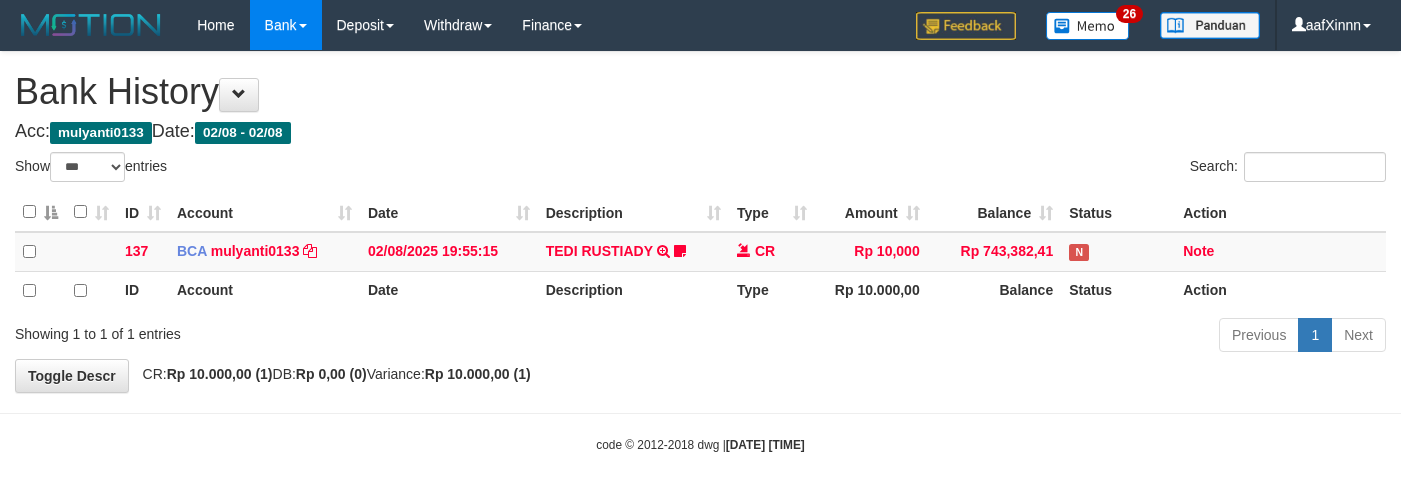 select on "***" 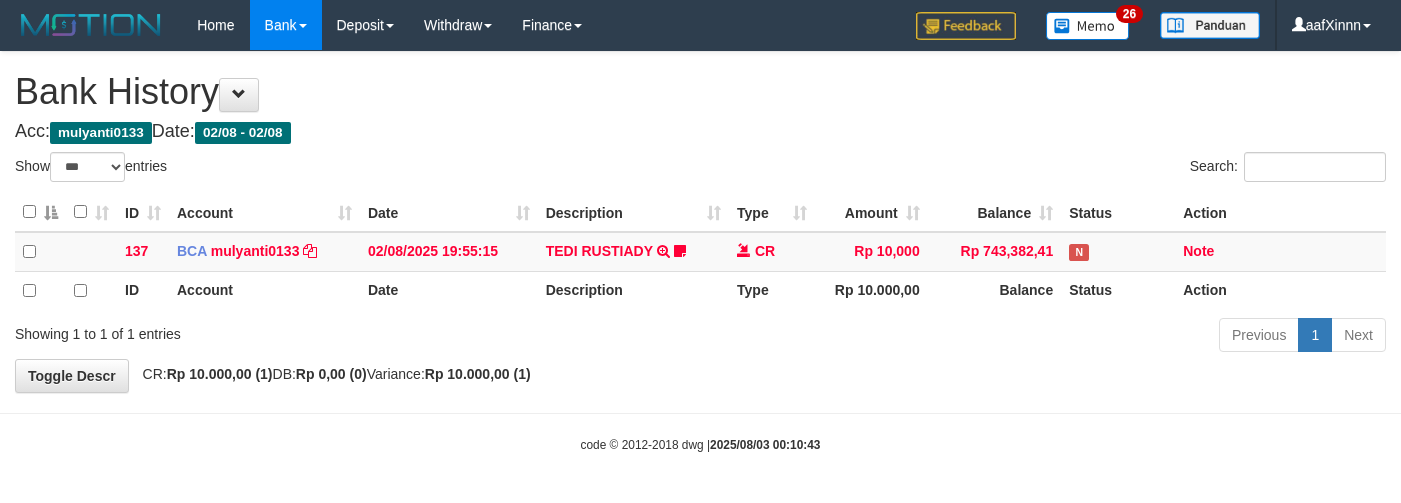 select on "***" 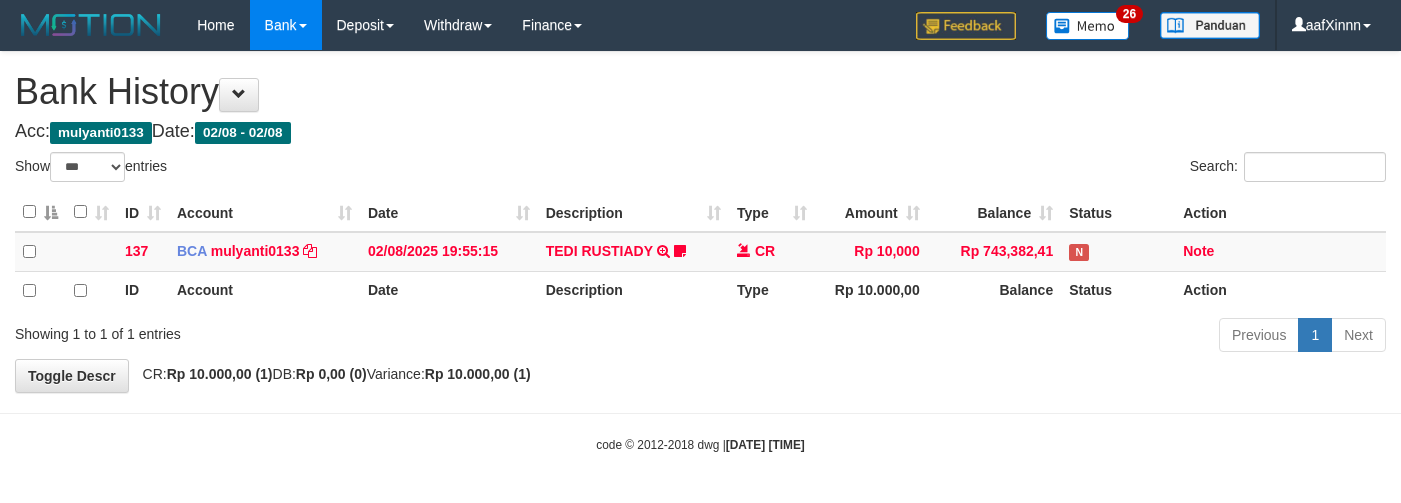 select on "***" 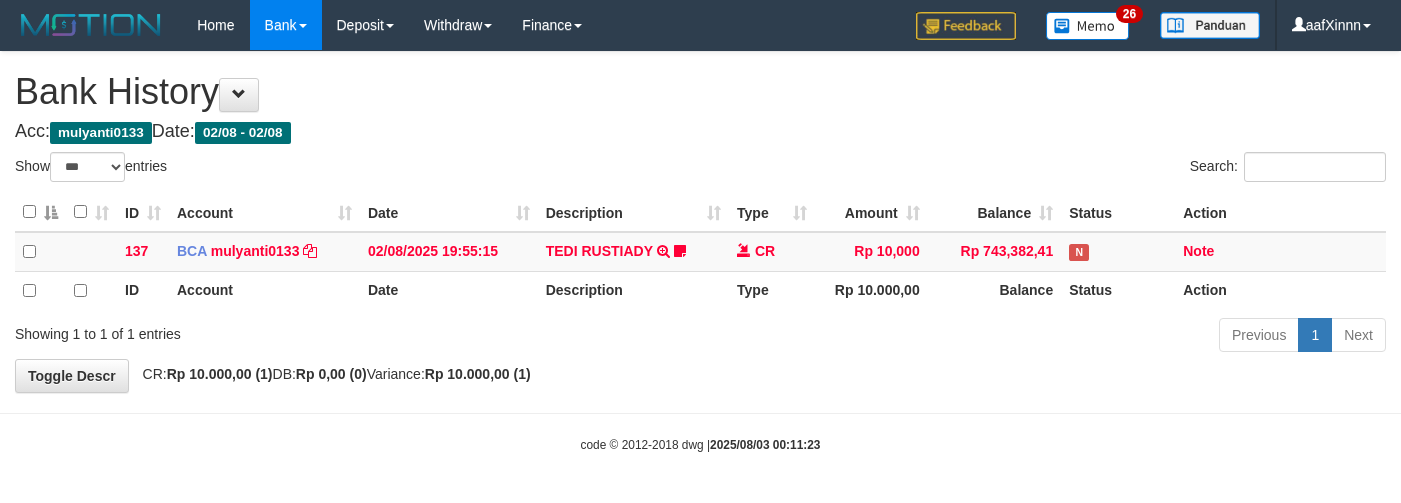 select on "***" 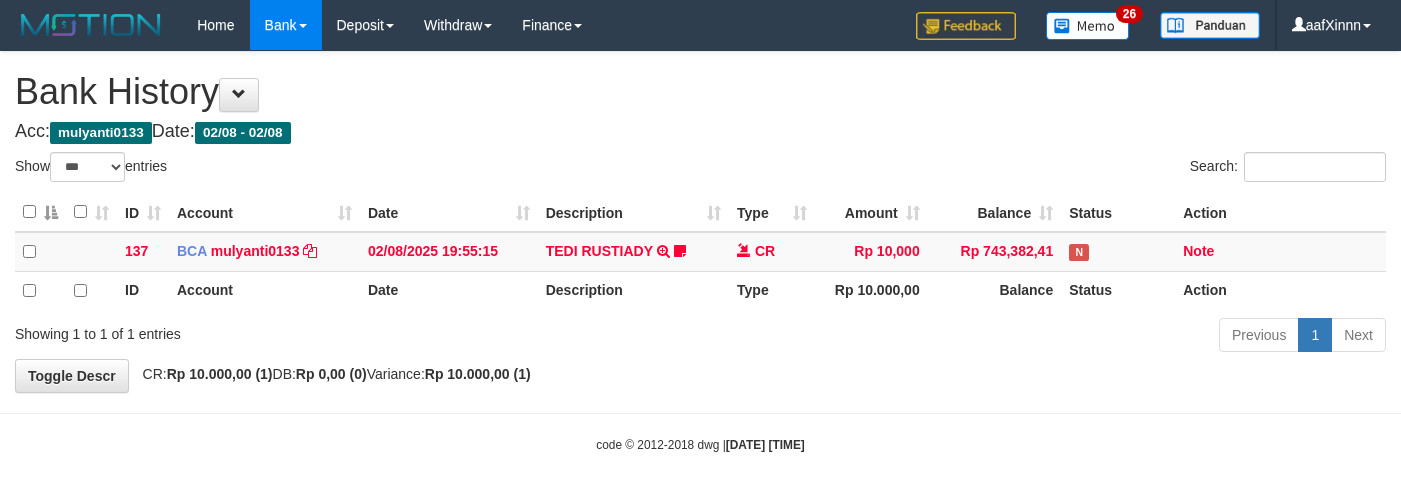 select on "***" 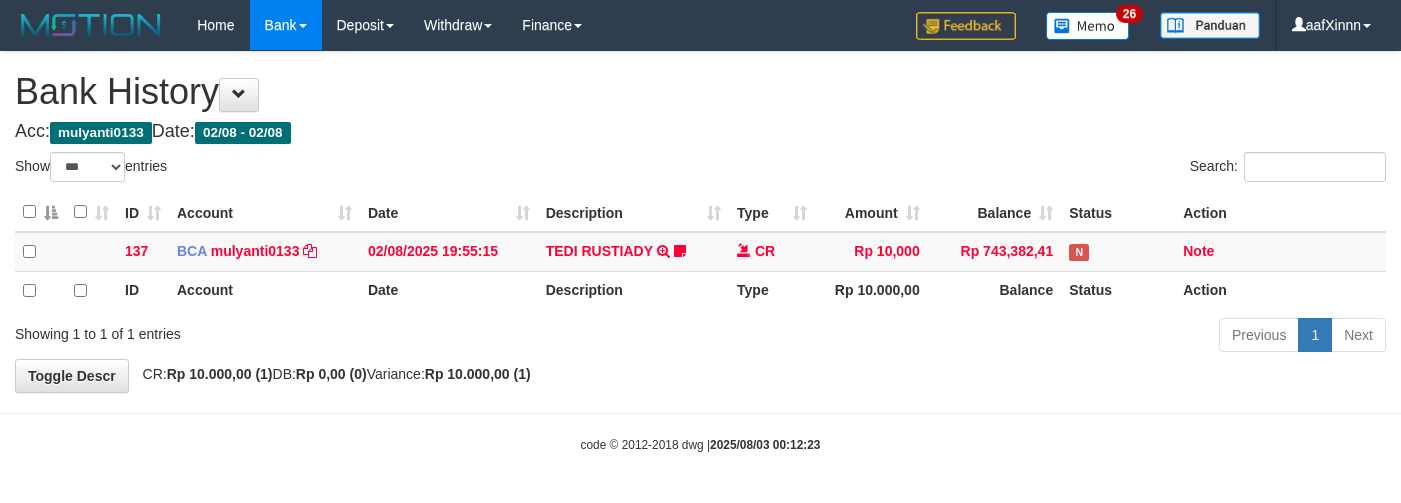 select on "***" 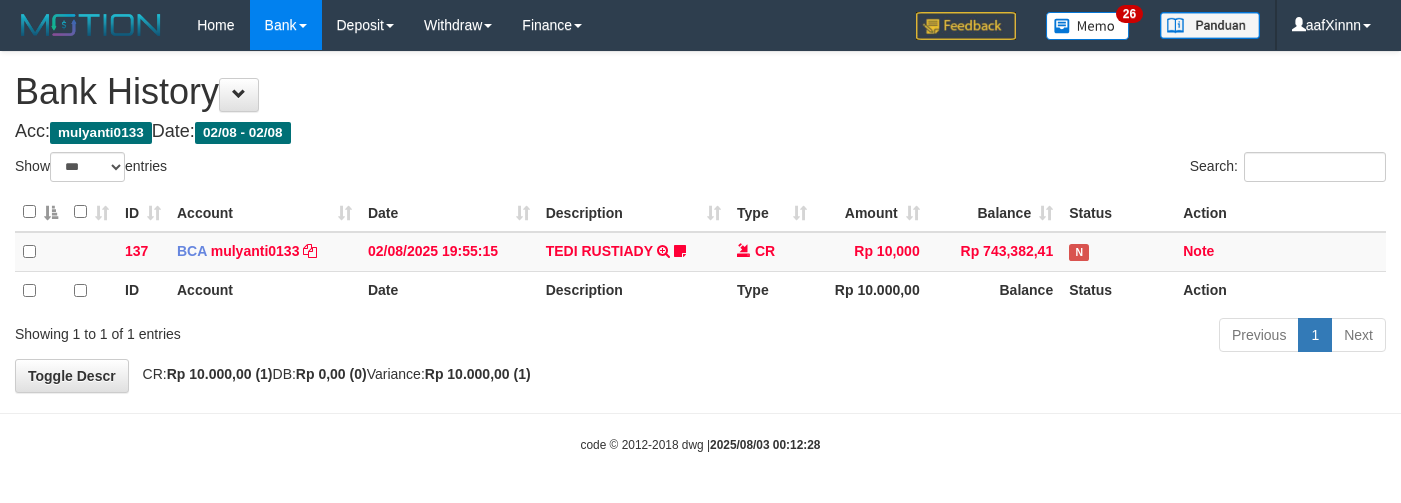 select on "***" 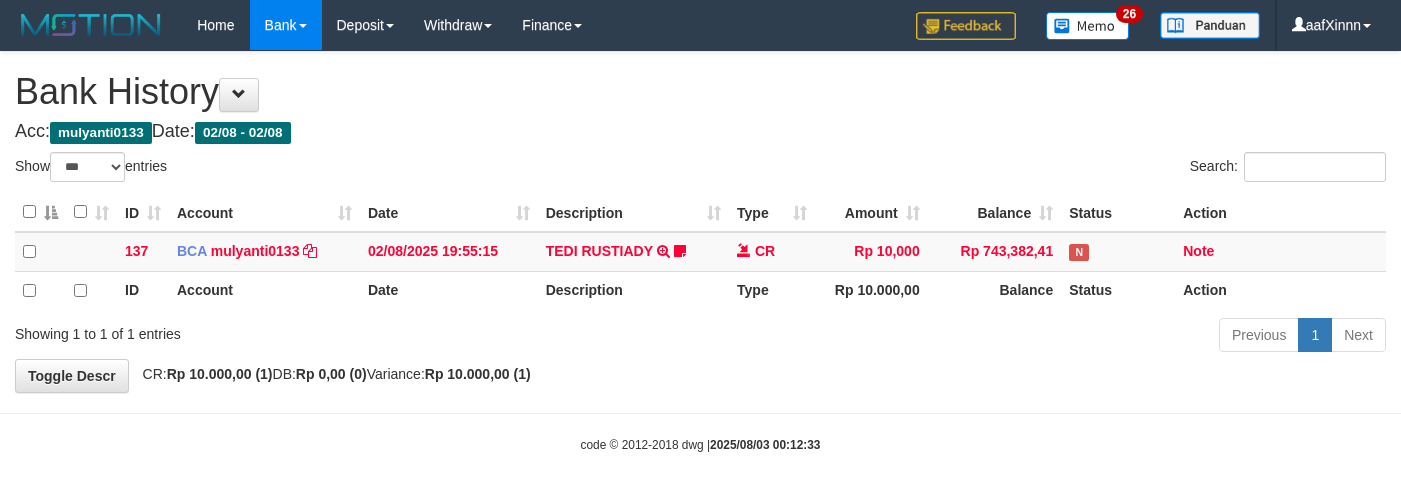 select on "***" 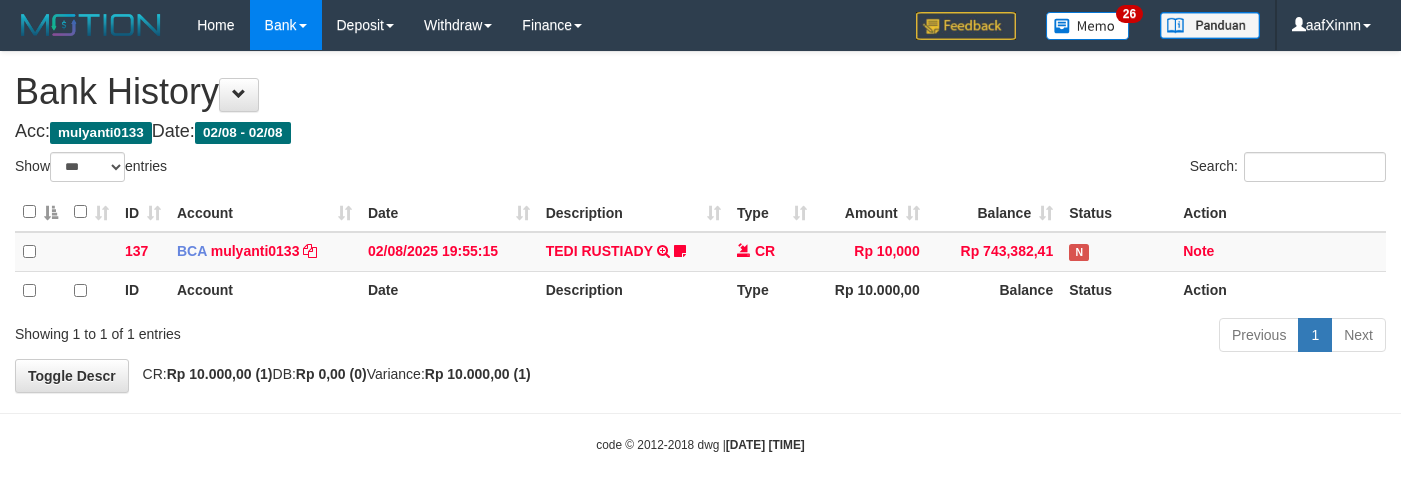 select on "***" 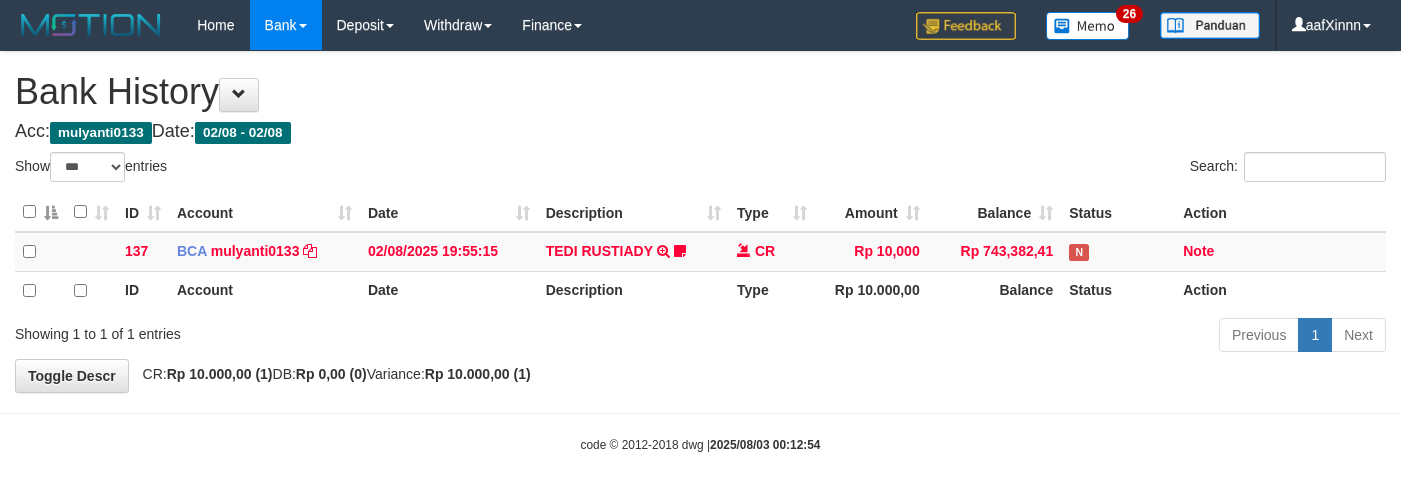 select on "***" 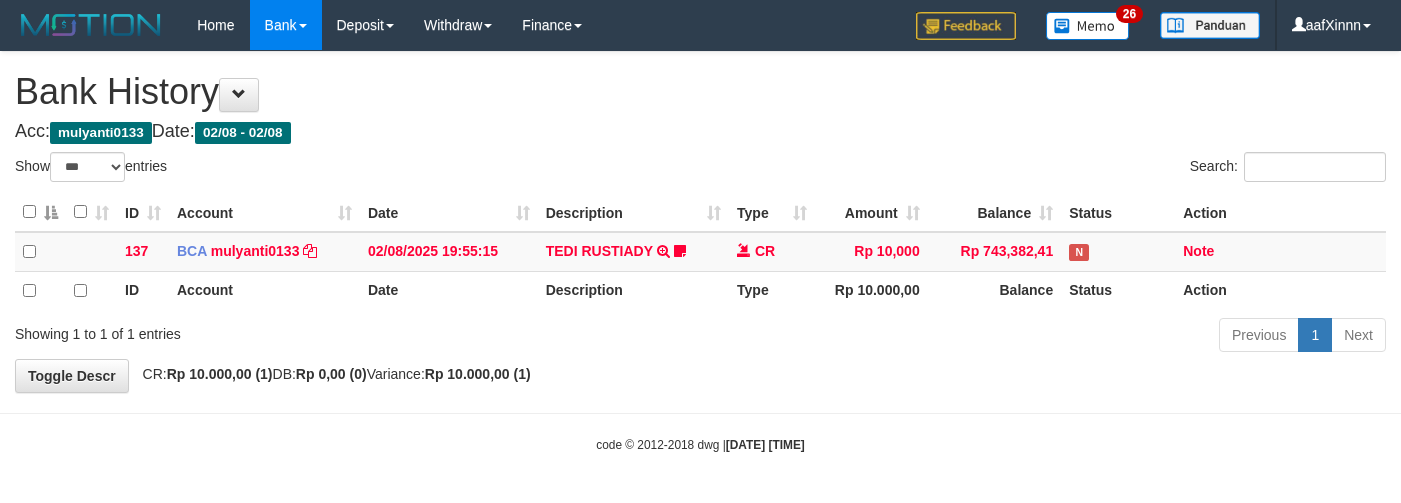 select on "***" 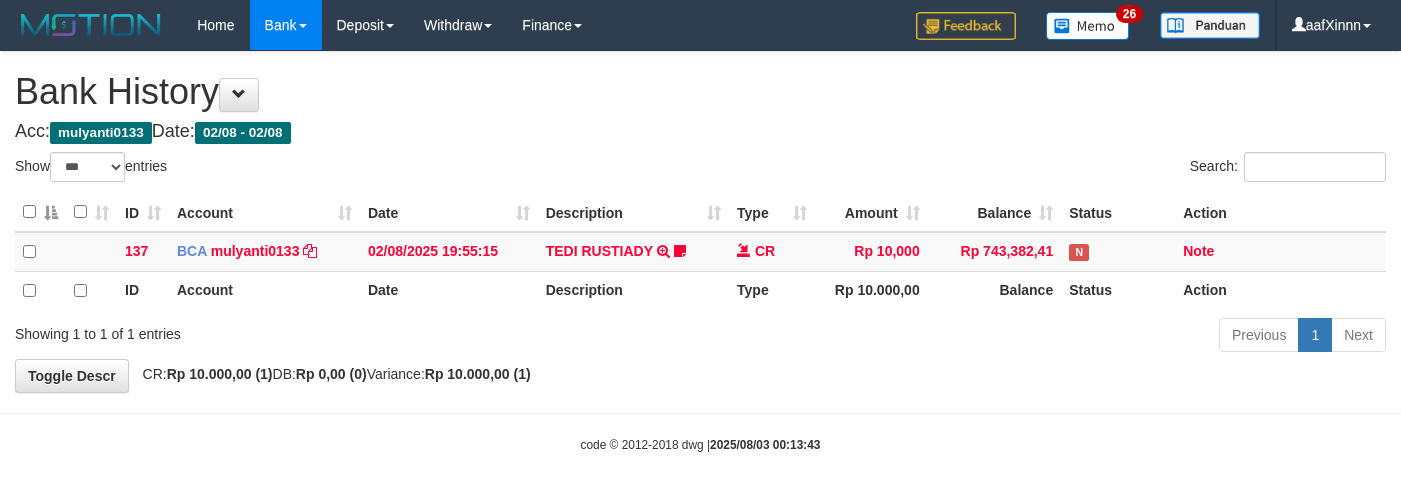 select on "***" 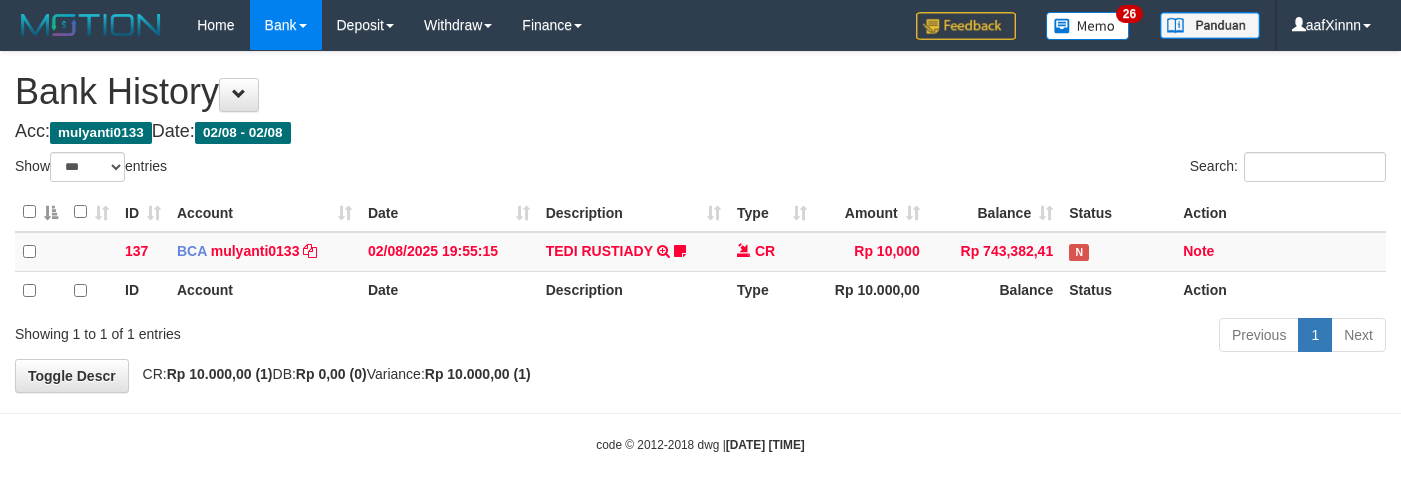 select on "***" 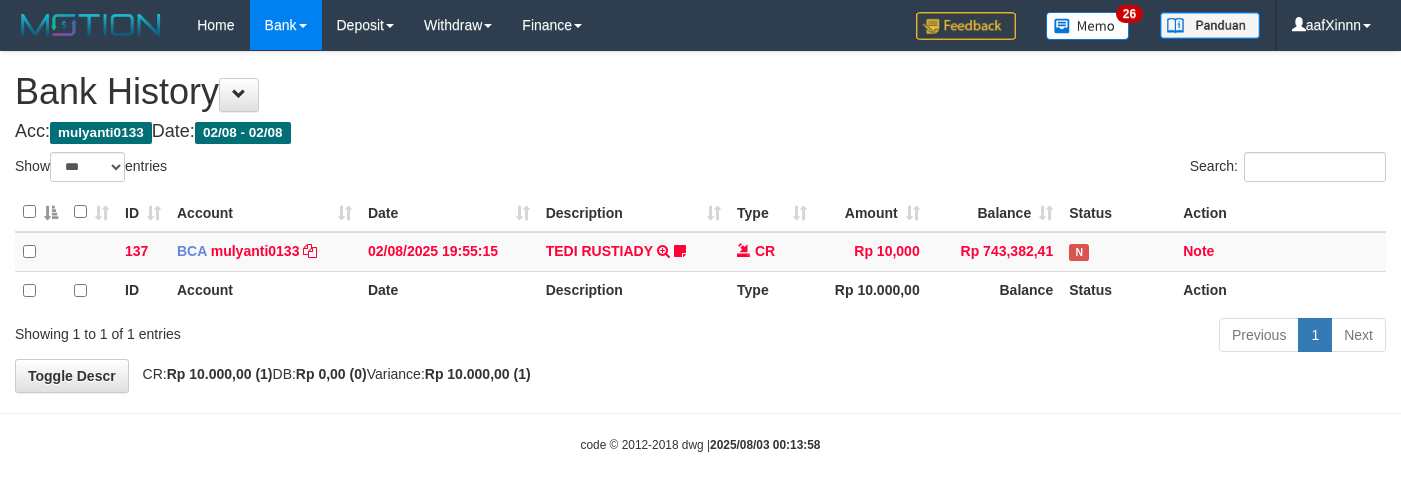 select on "***" 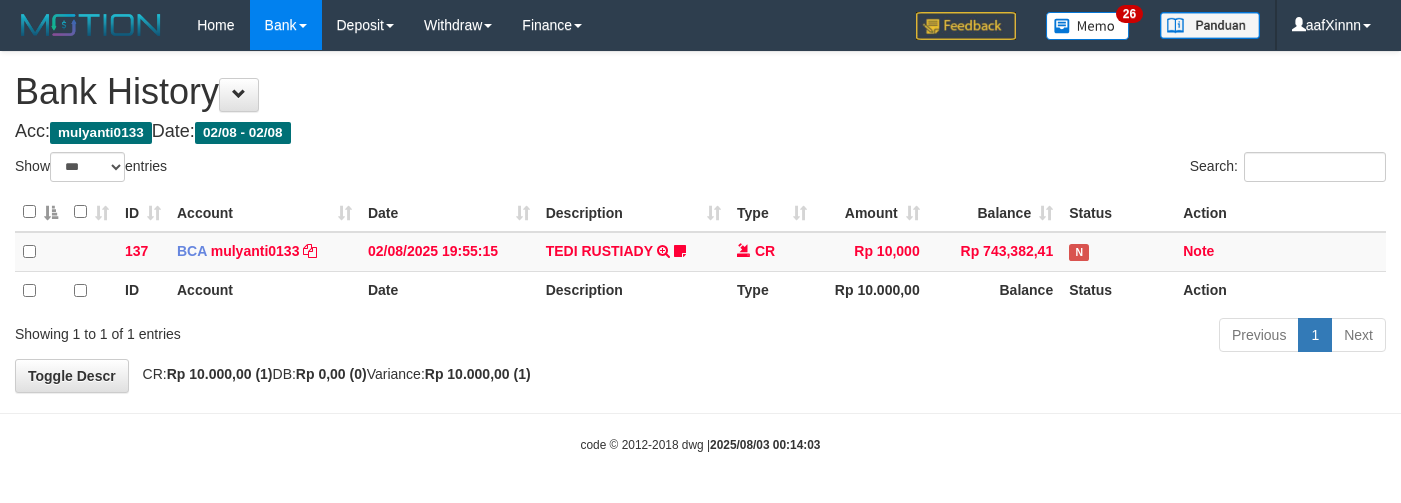 select on "***" 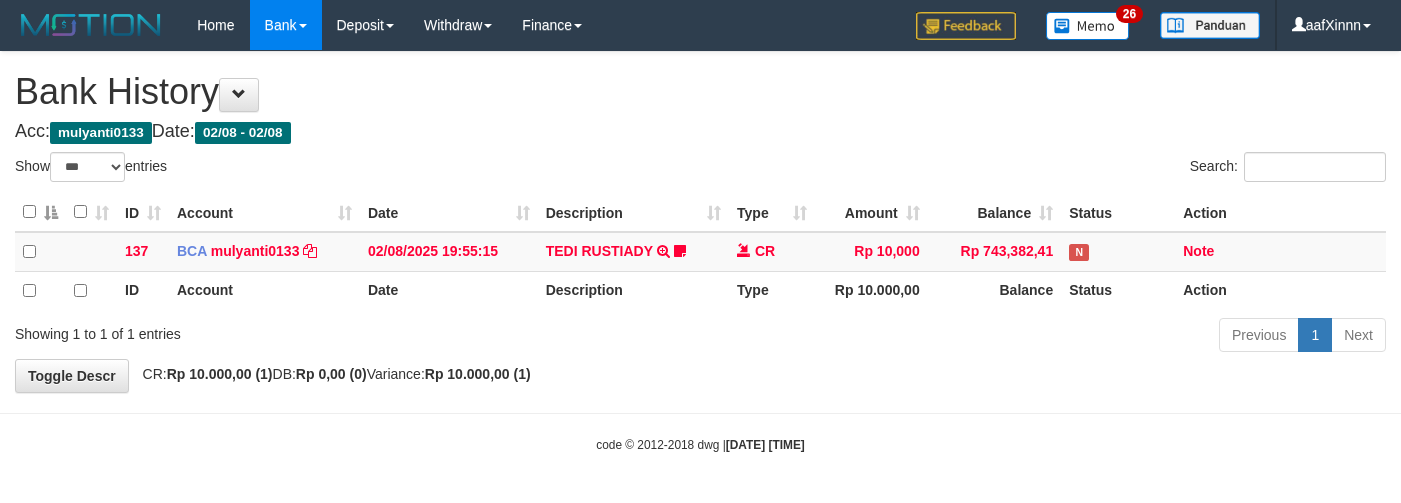 select on "***" 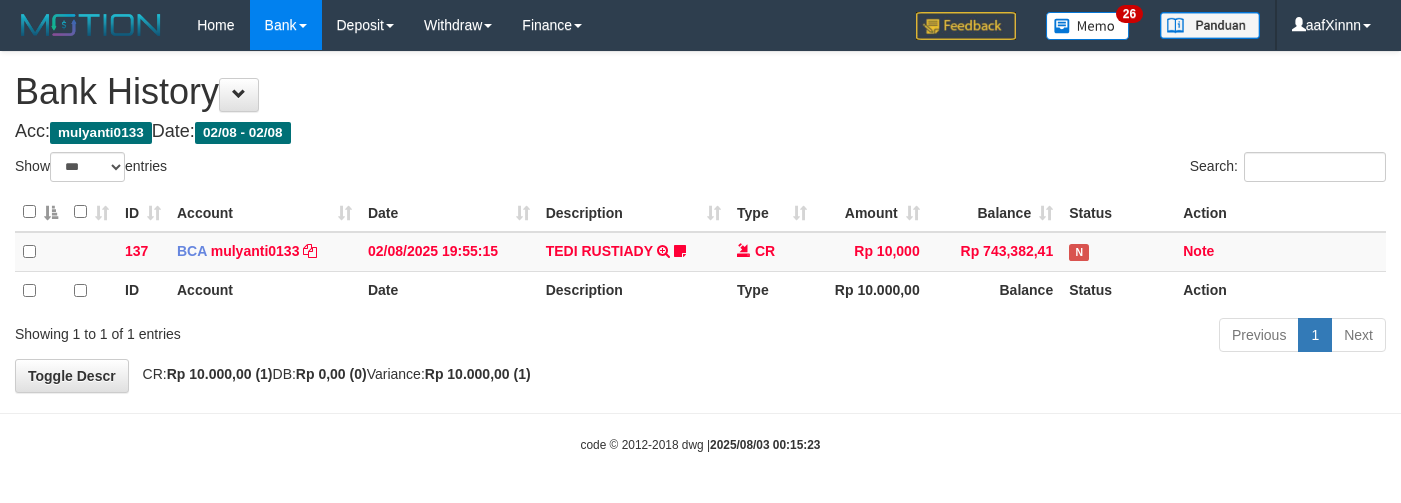 select on "***" 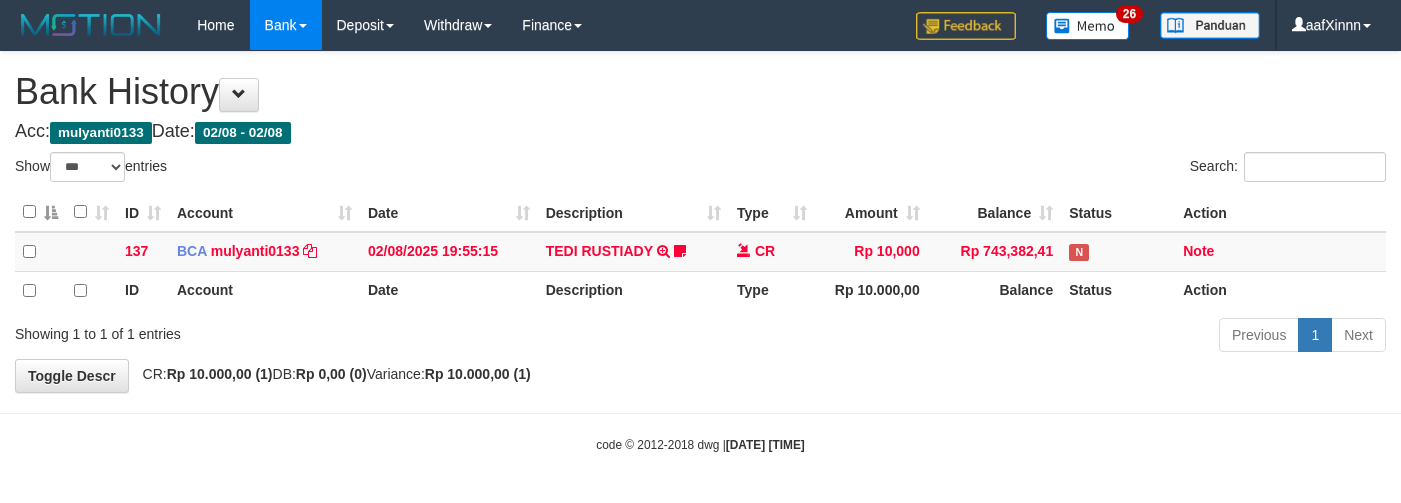 select on "***" 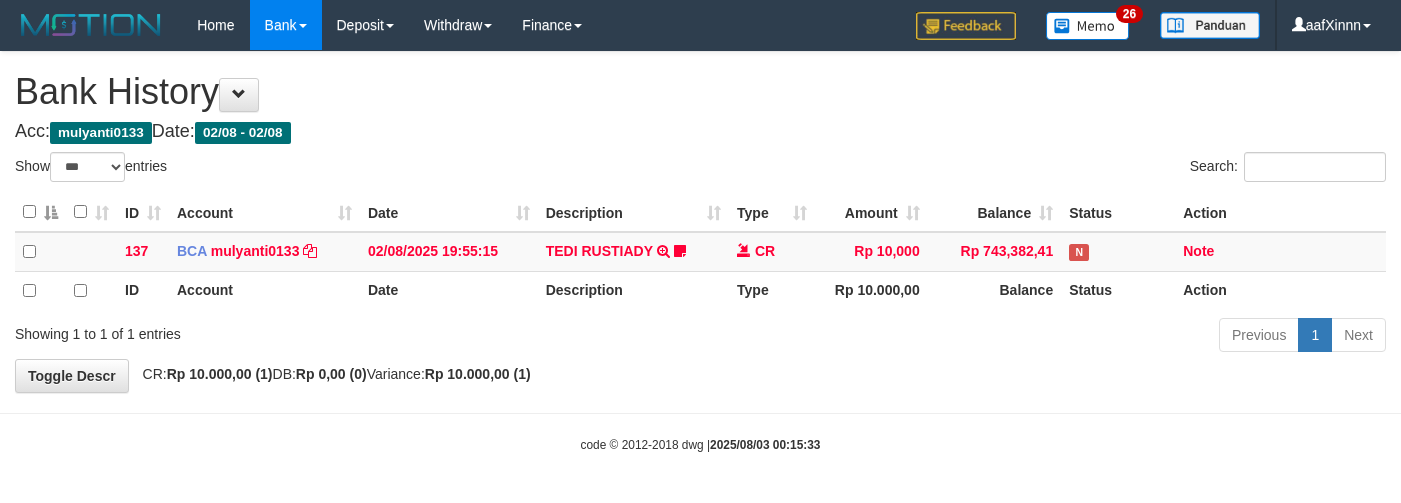 select on "***" 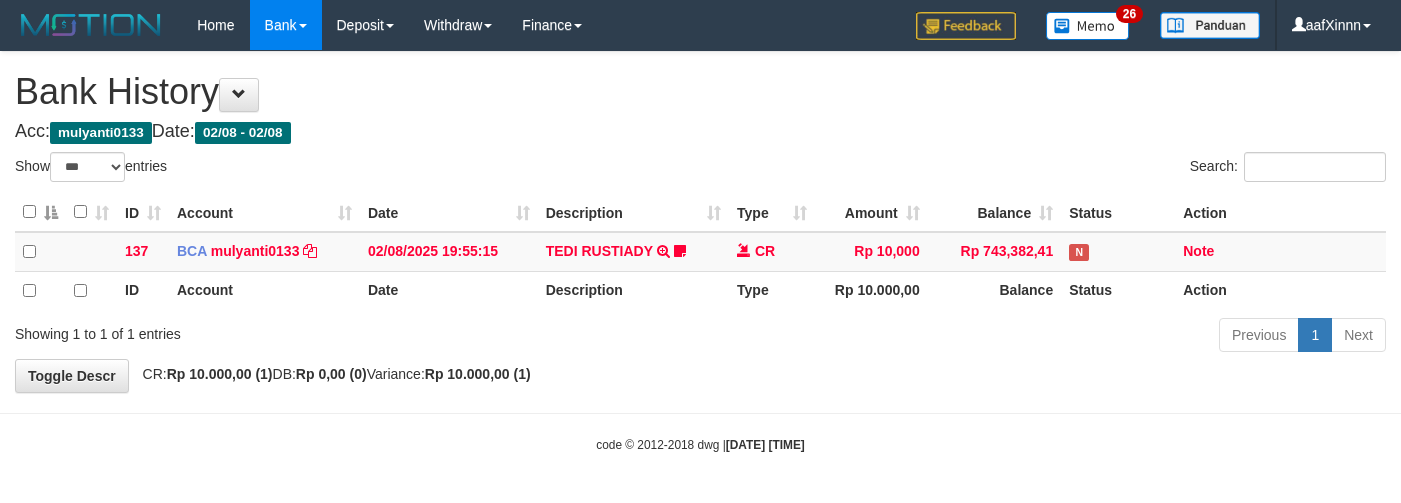 select on "***" 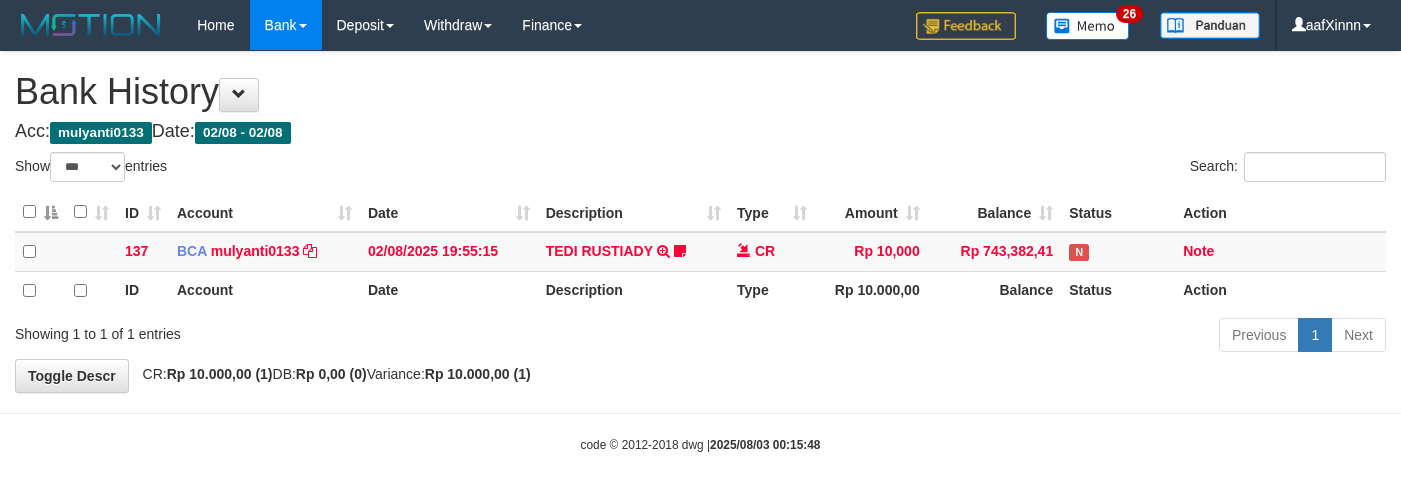 select on "***" 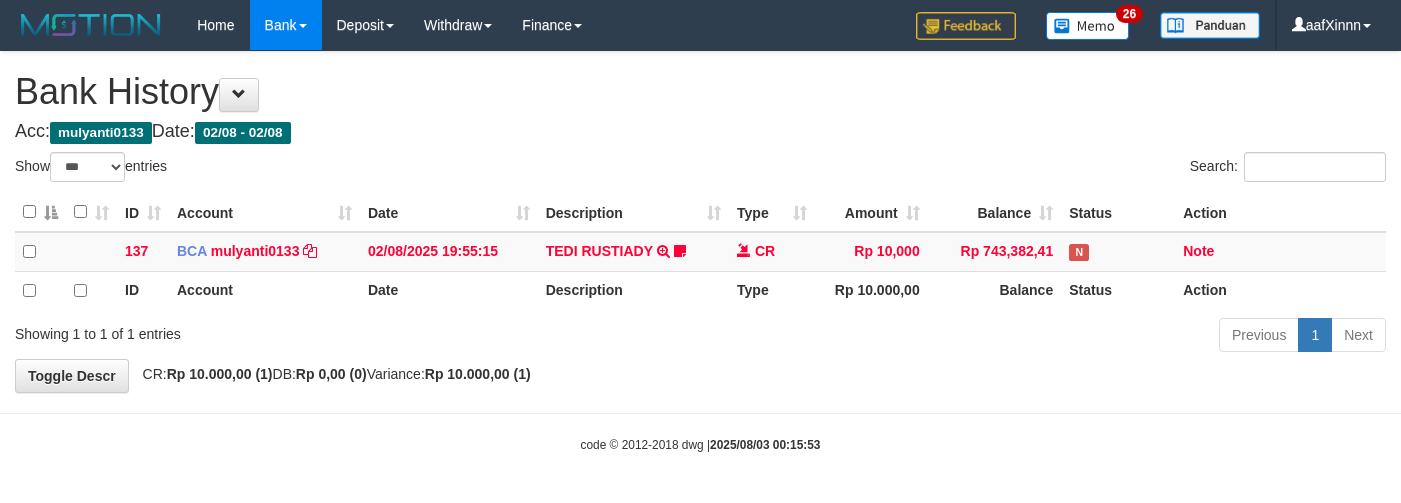 select on "***" 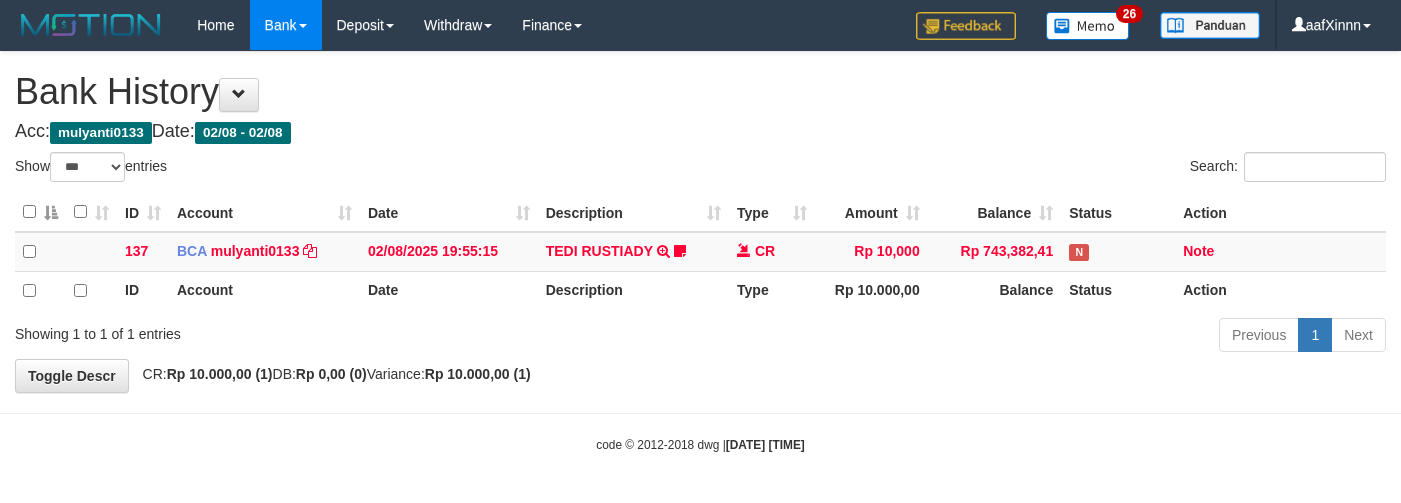 select on "***" 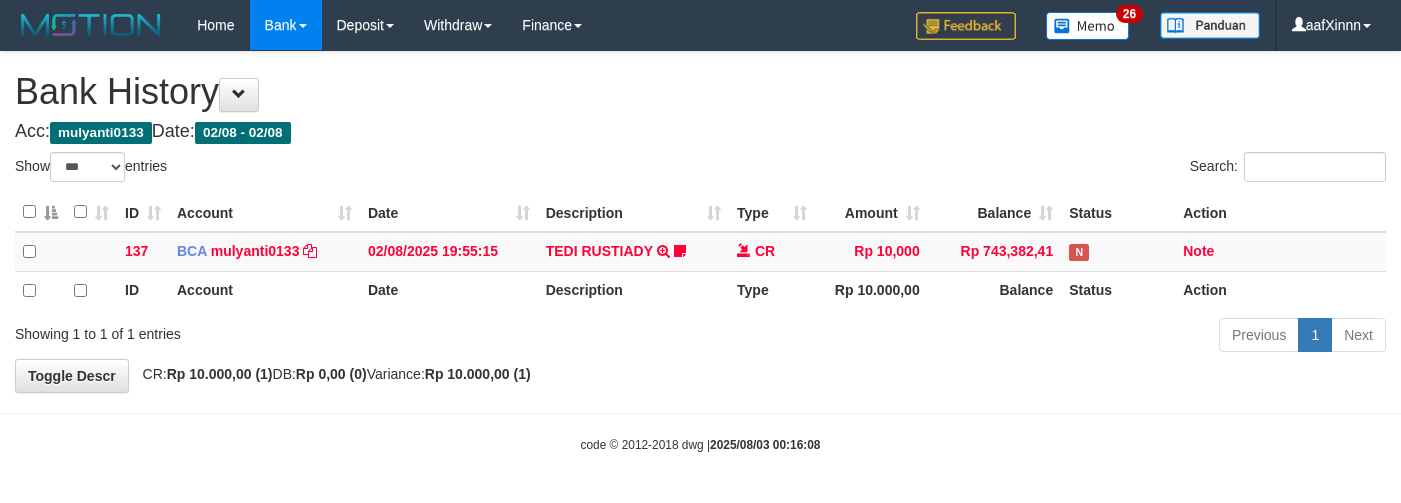 select on "***" 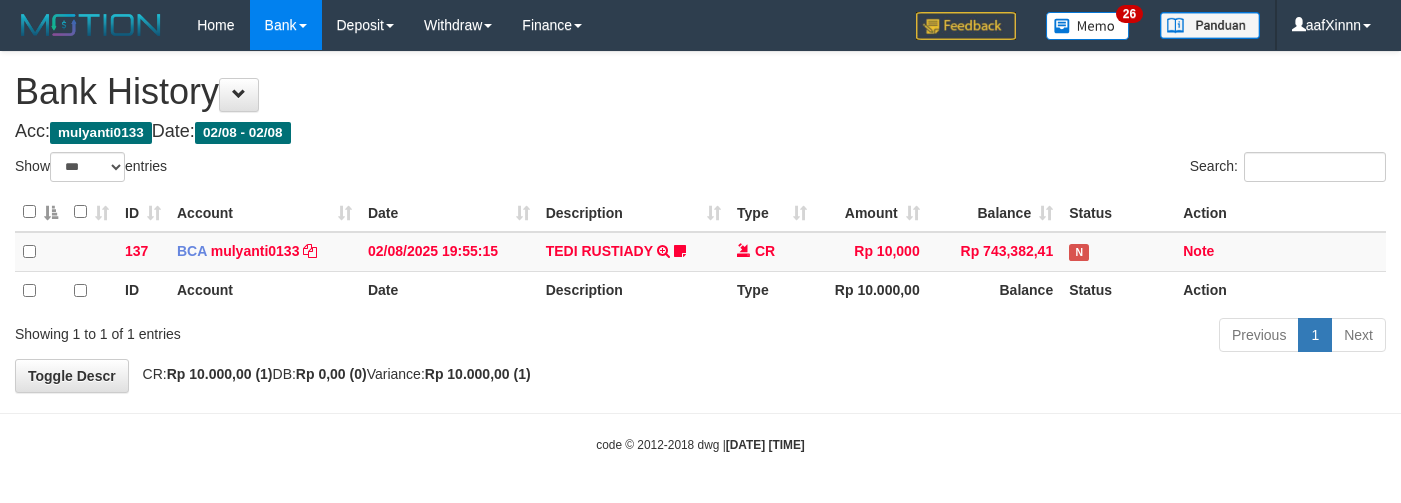select on "***" 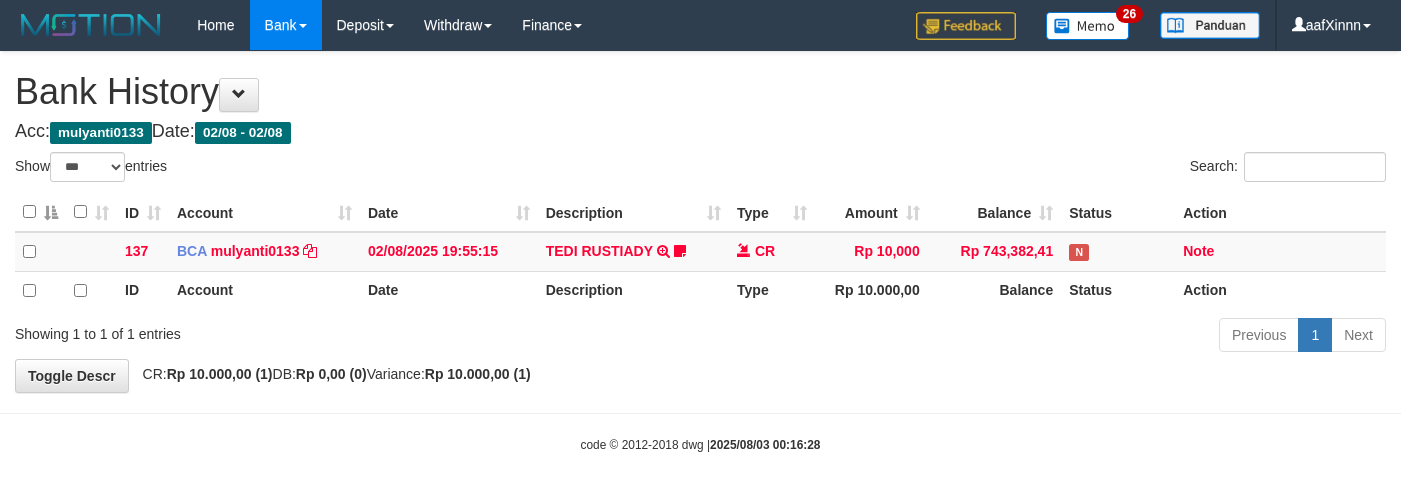 select on "***" 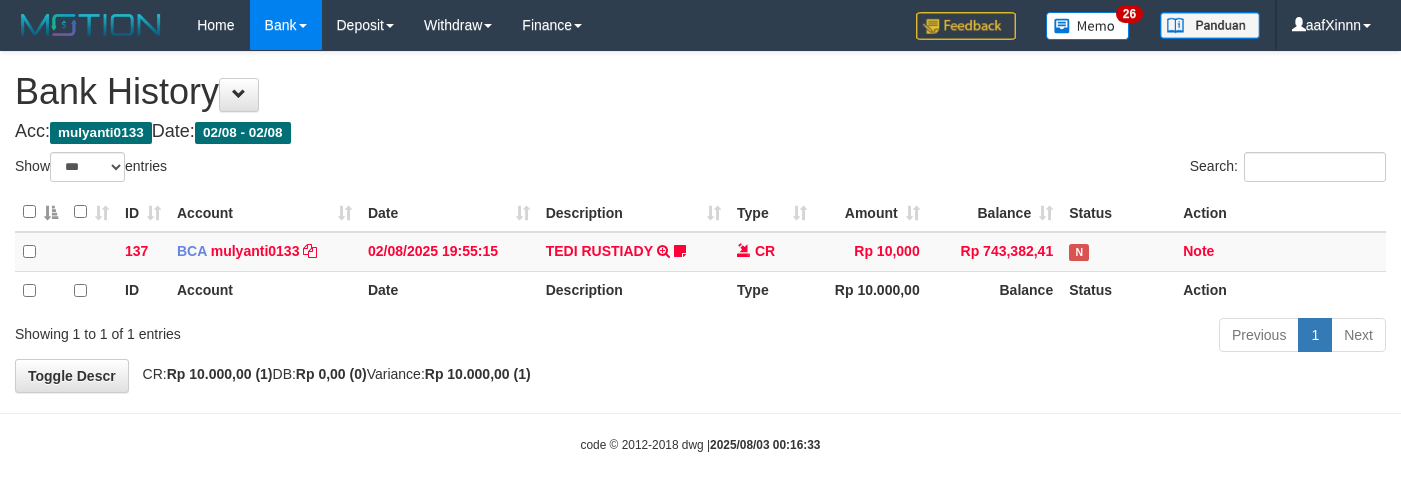 select on "***" 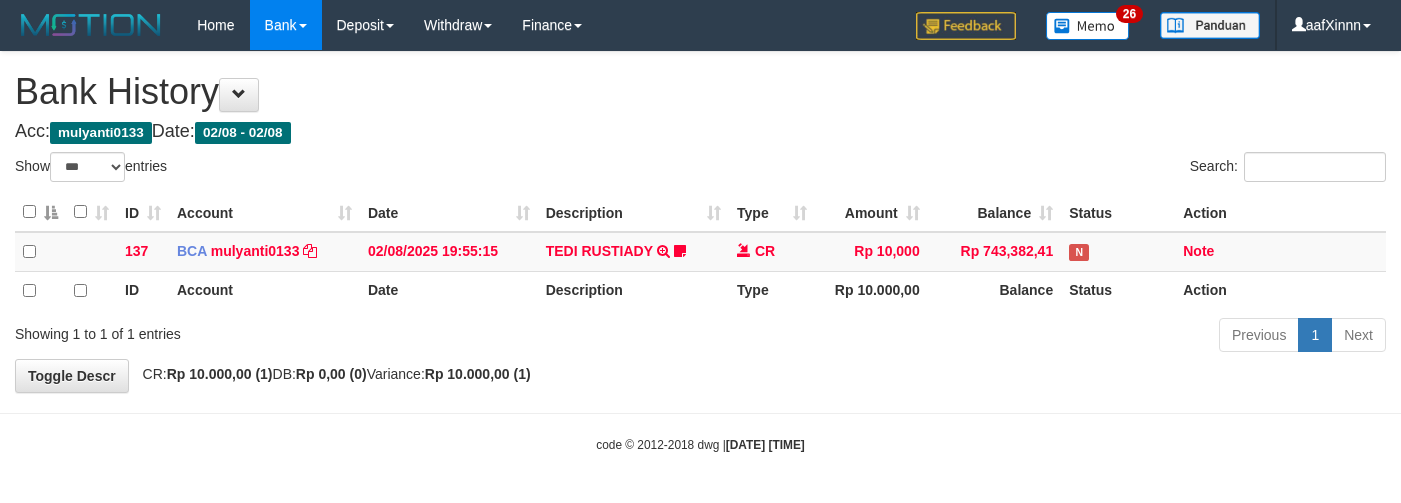select on "***" 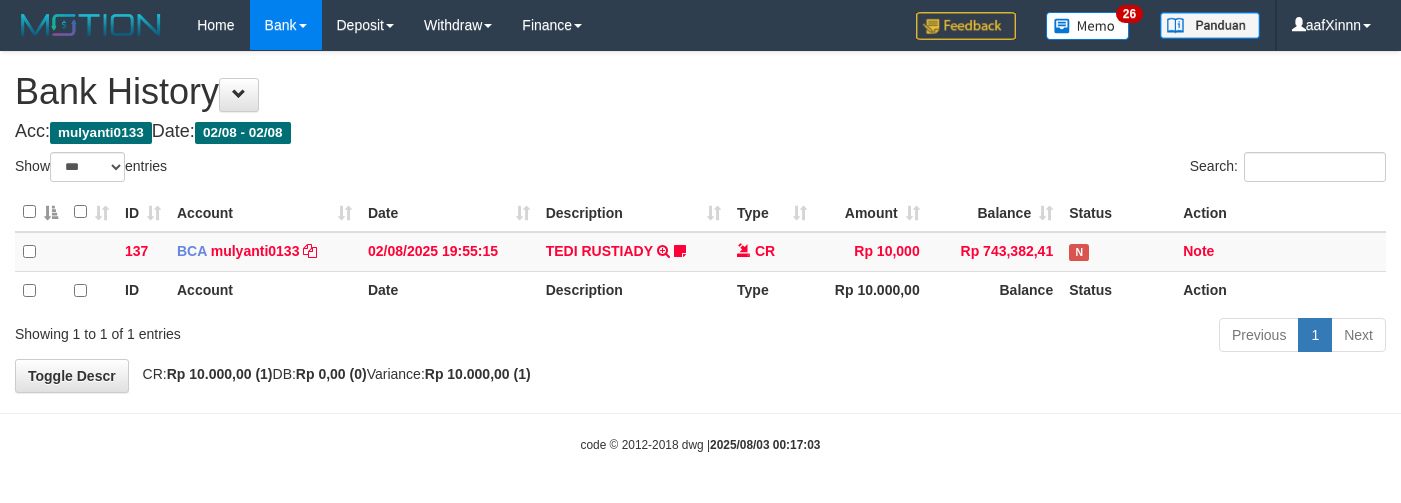 select on "***" 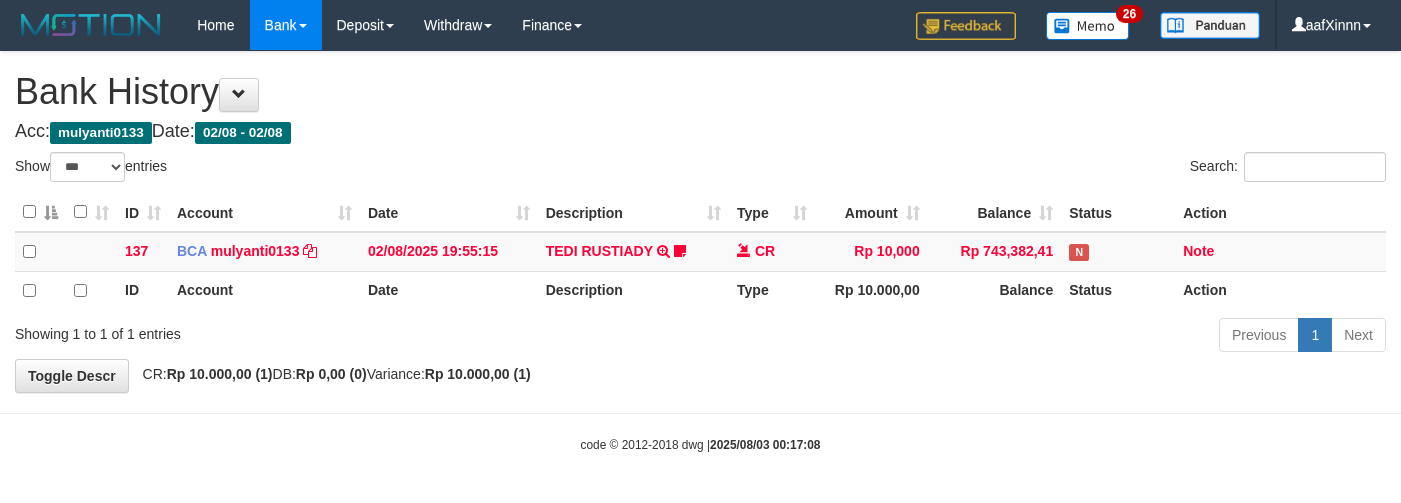select on "***" 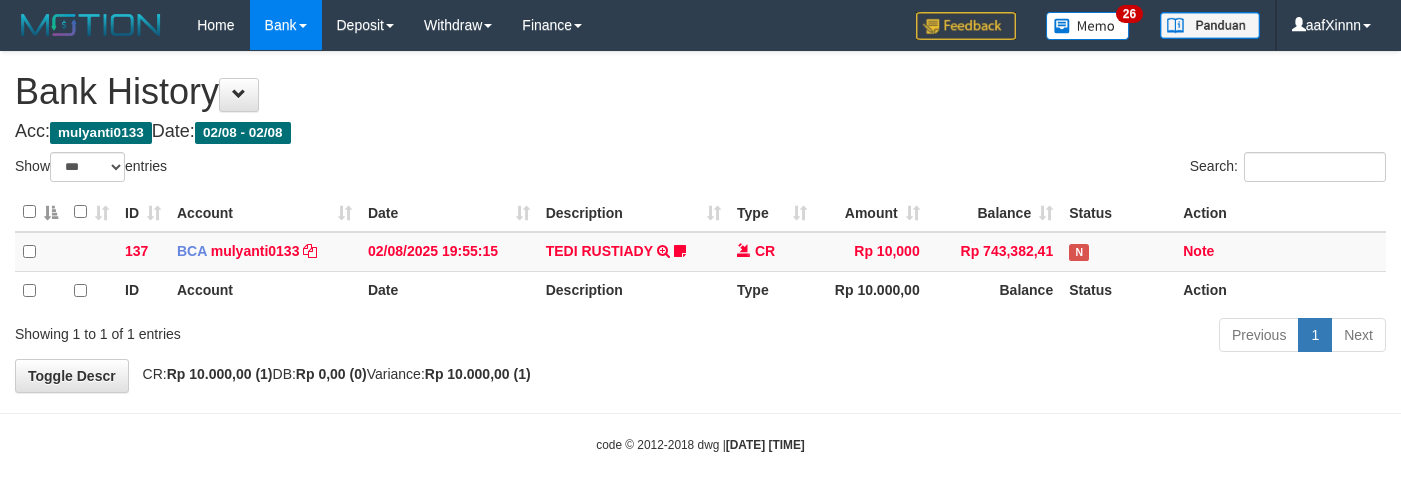 select on "***" 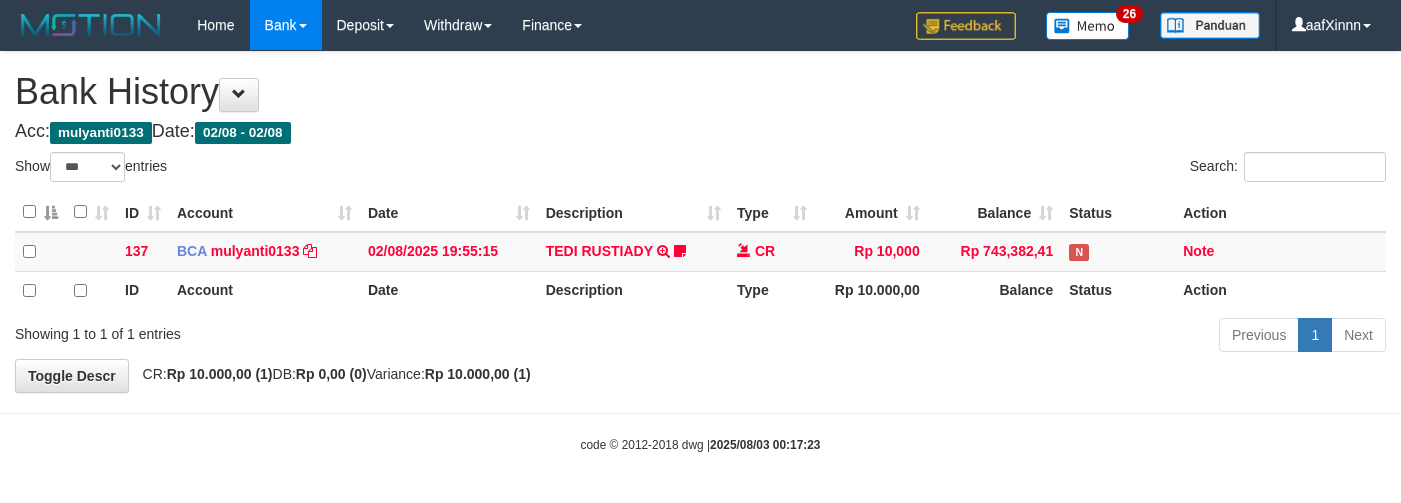 select on "***" 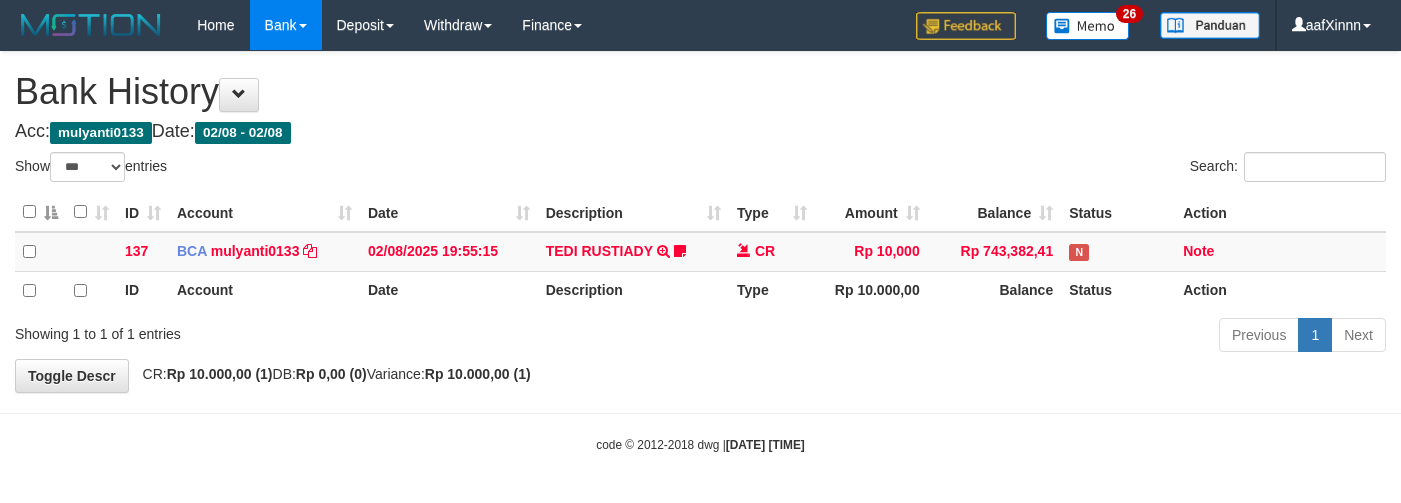 select on "***" 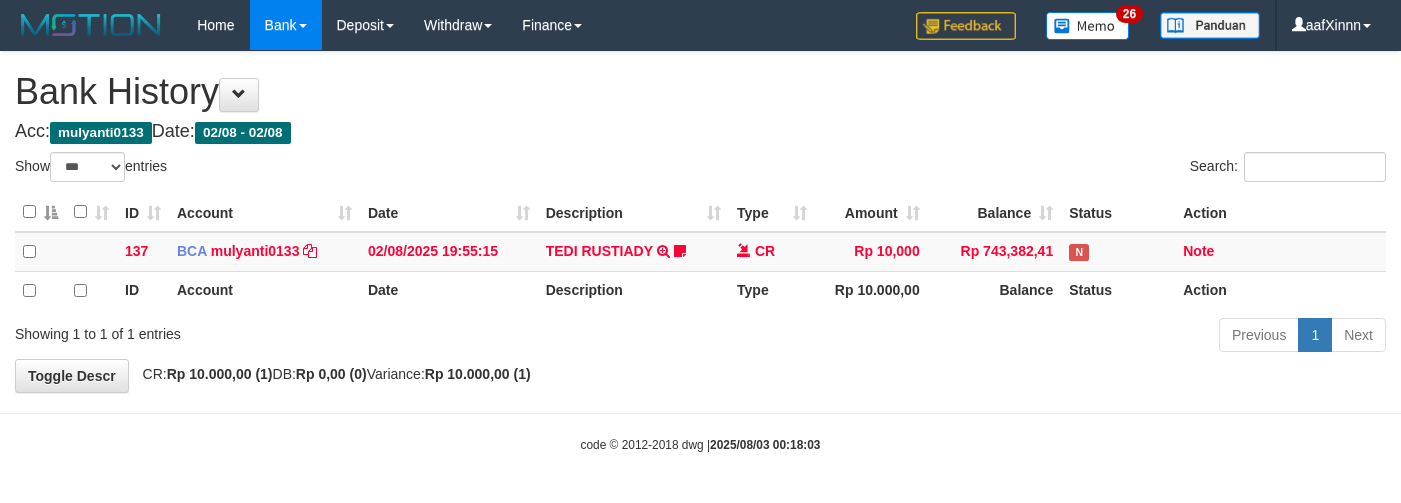 select on "***" 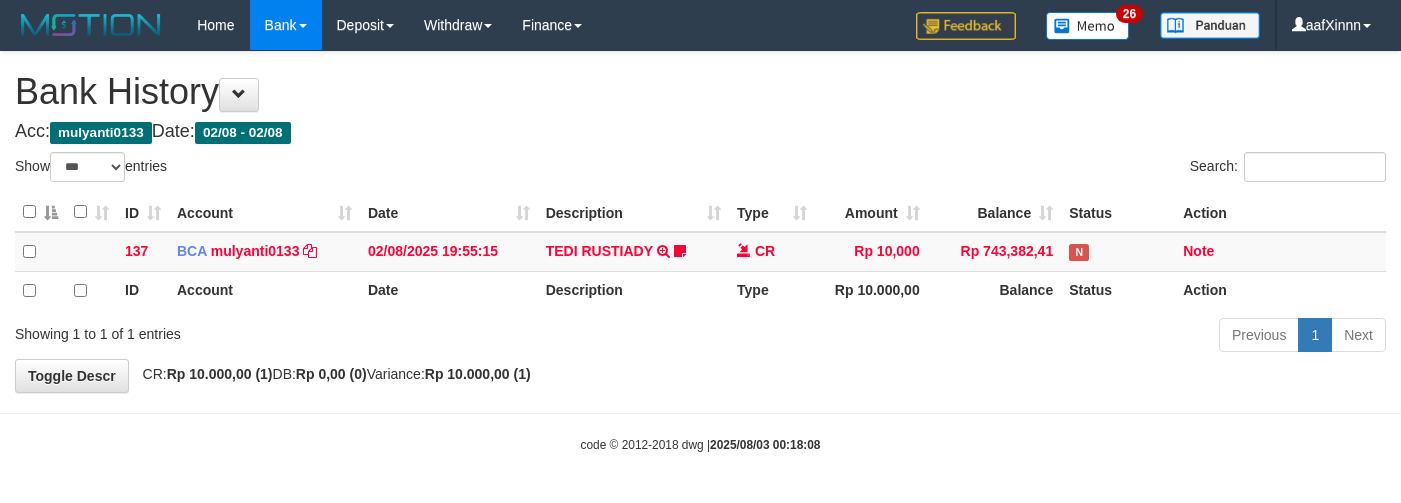 select on "***" 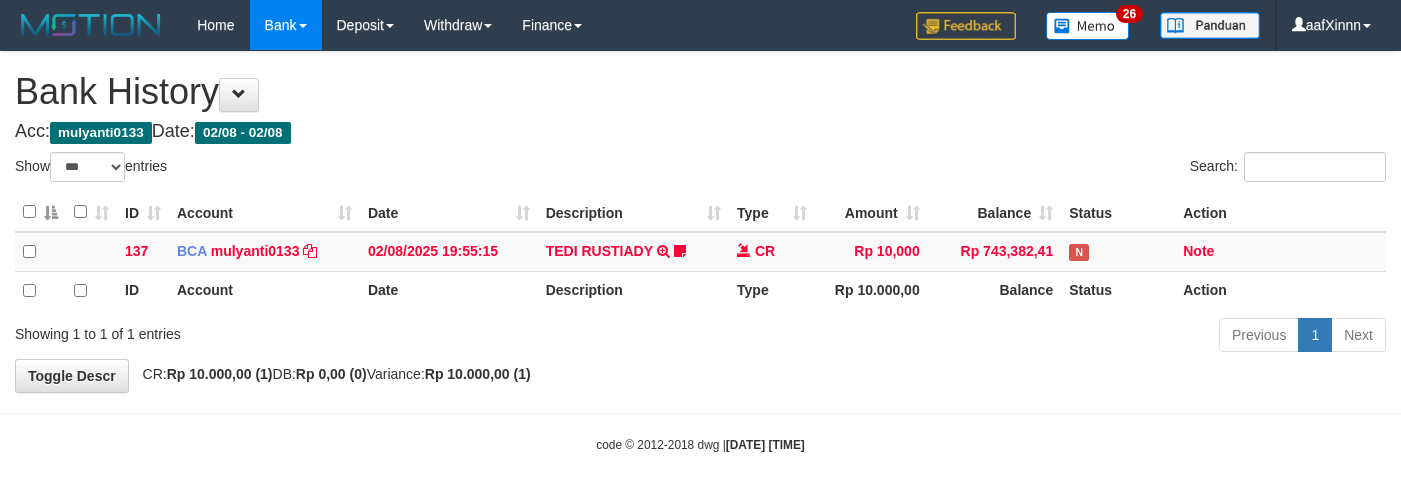 select on "***" 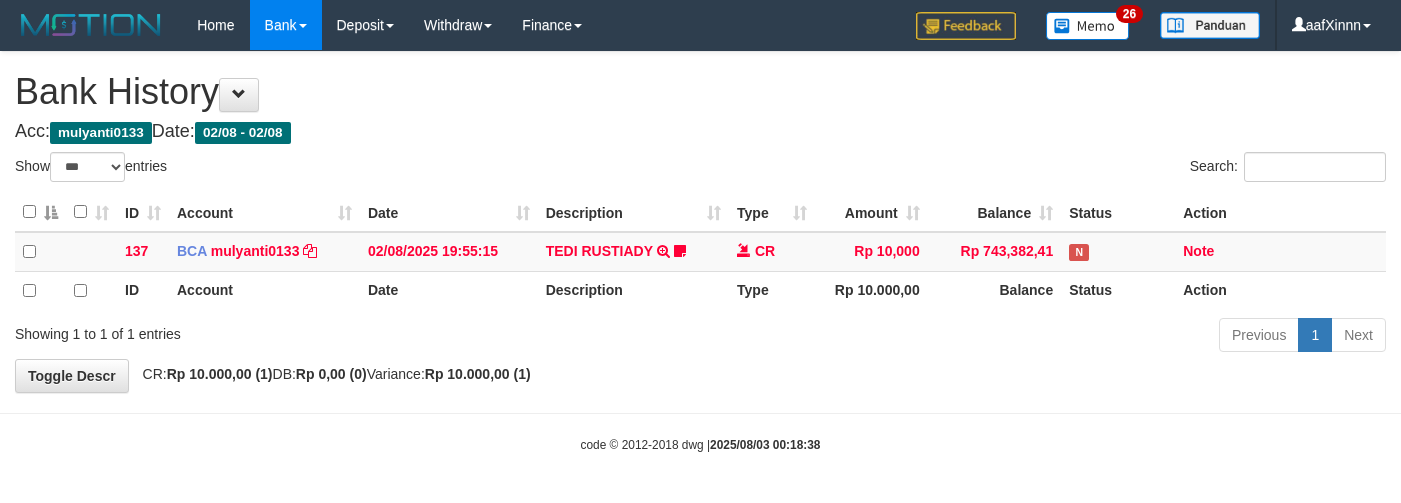 select on "***" 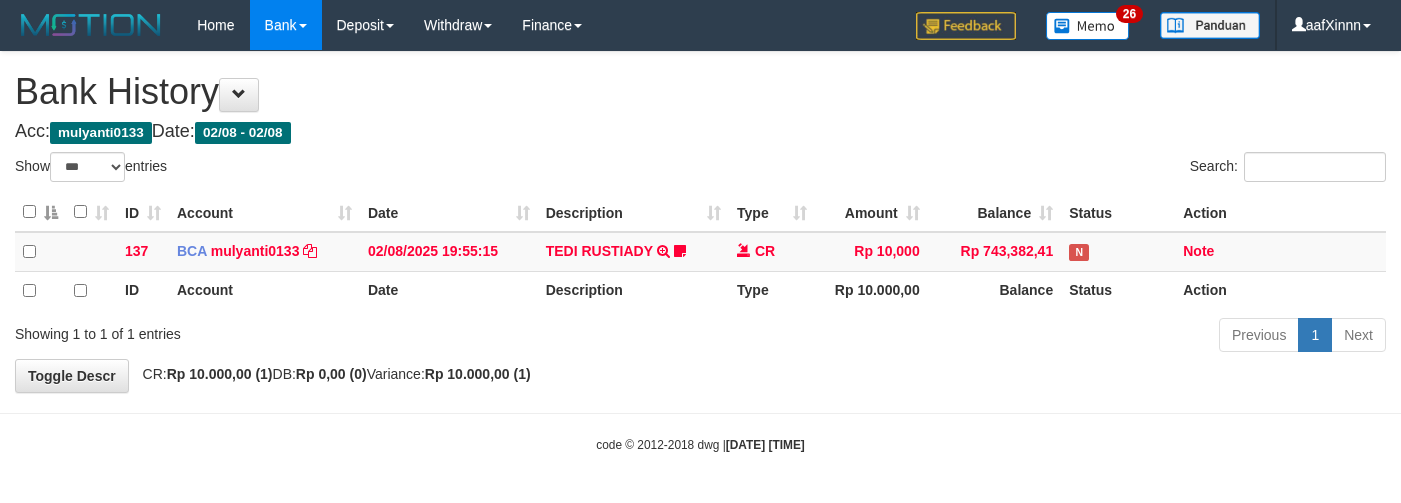 select on "***" 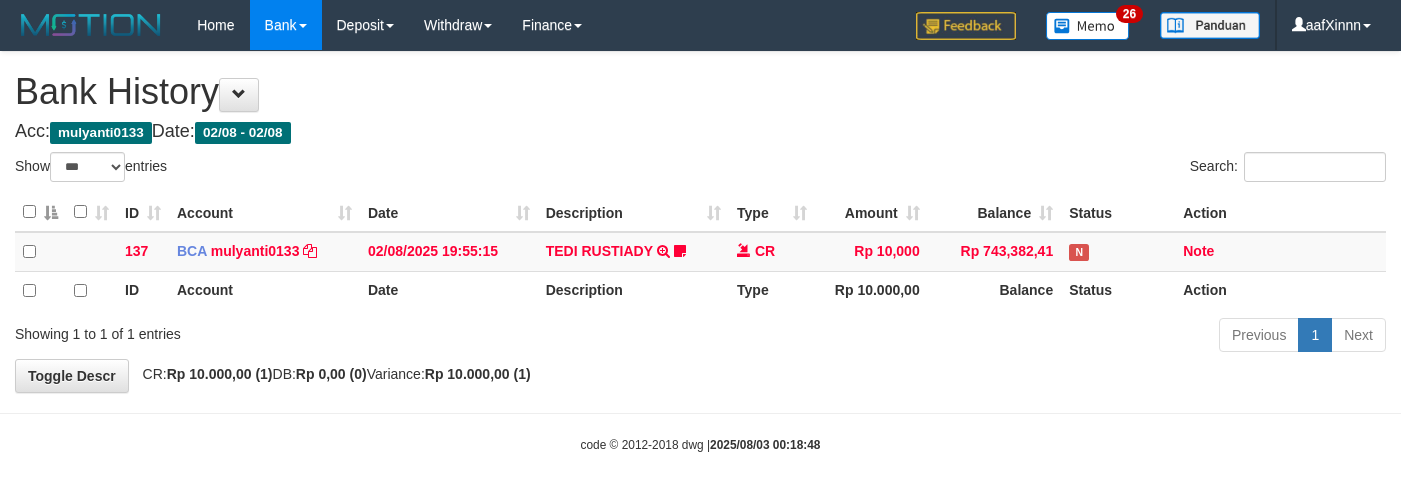 select on "***" 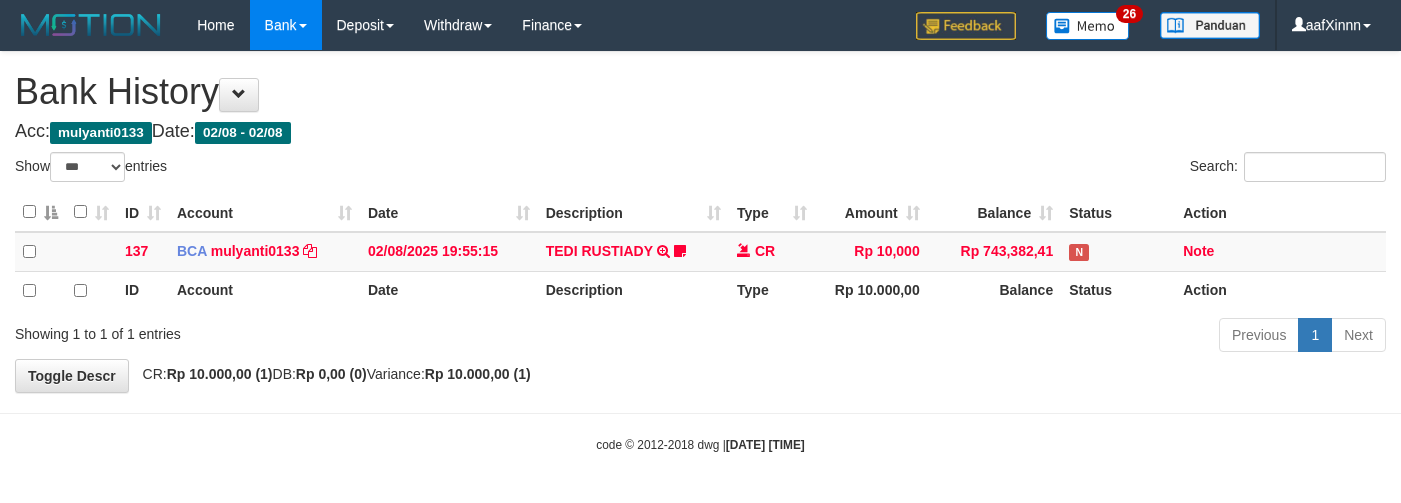 select on "***" 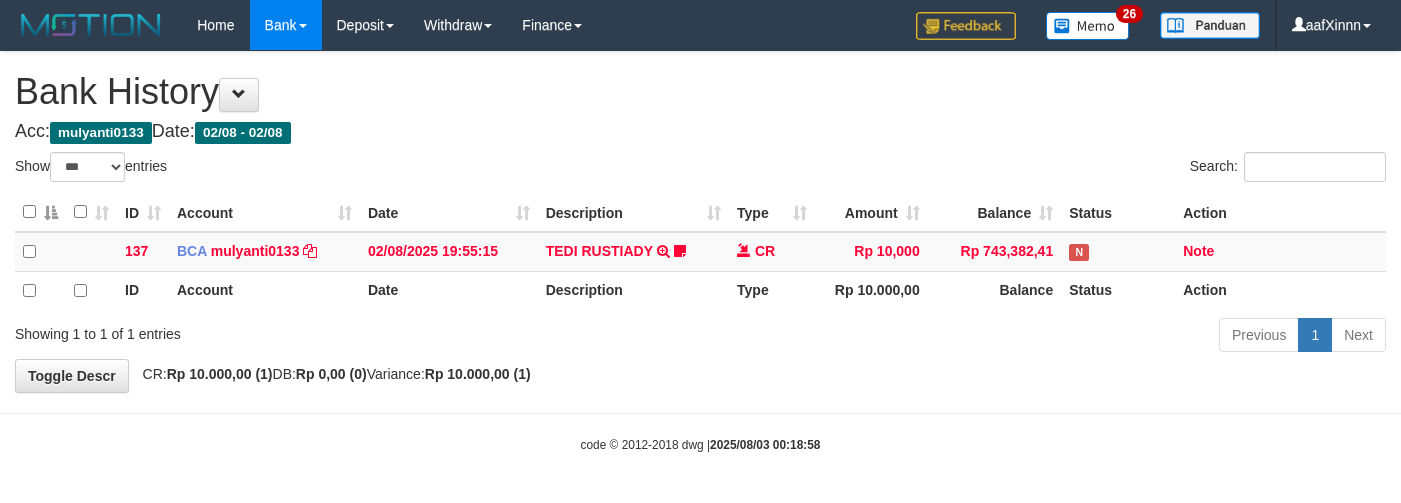 select on "***" 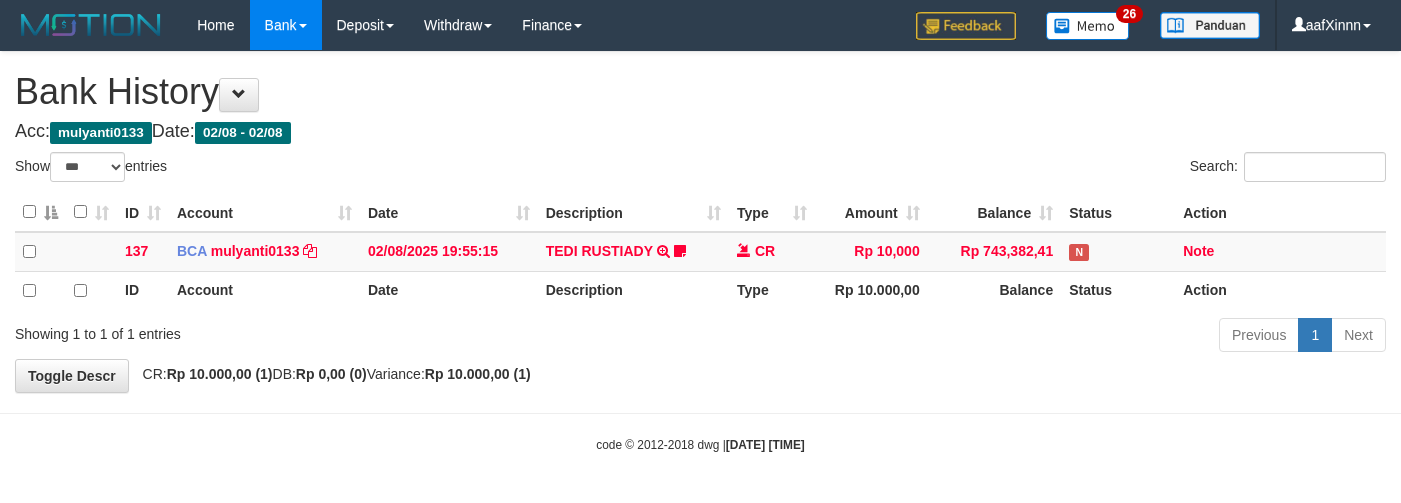 select on "***" 